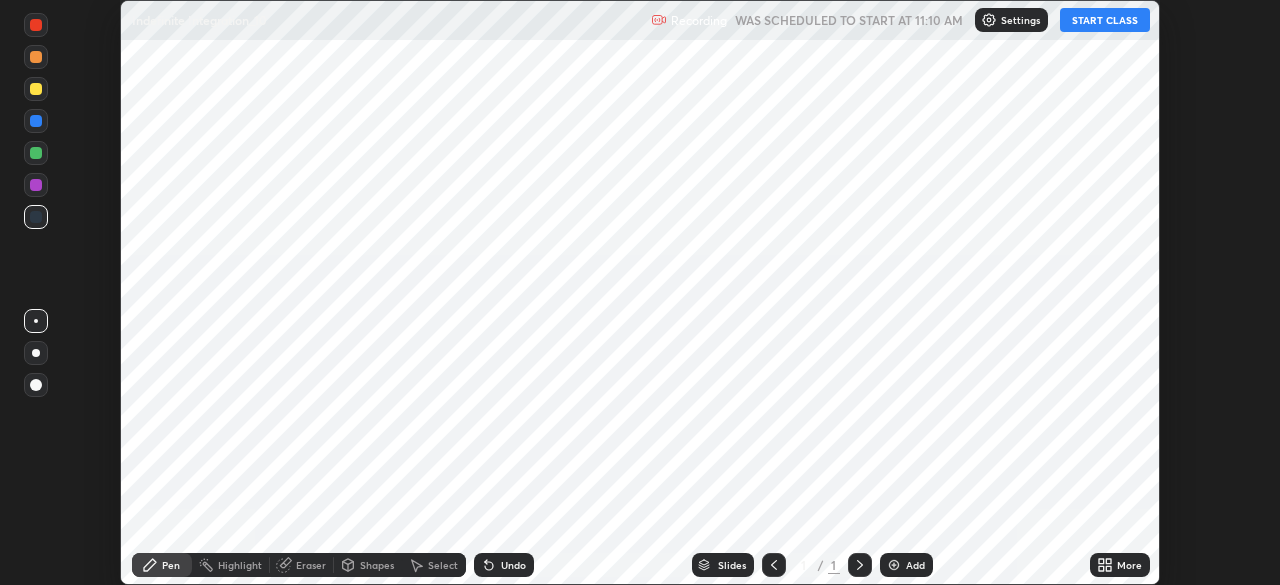 scroll, scrollTop: 0, scrollLeft: 0, axis: both 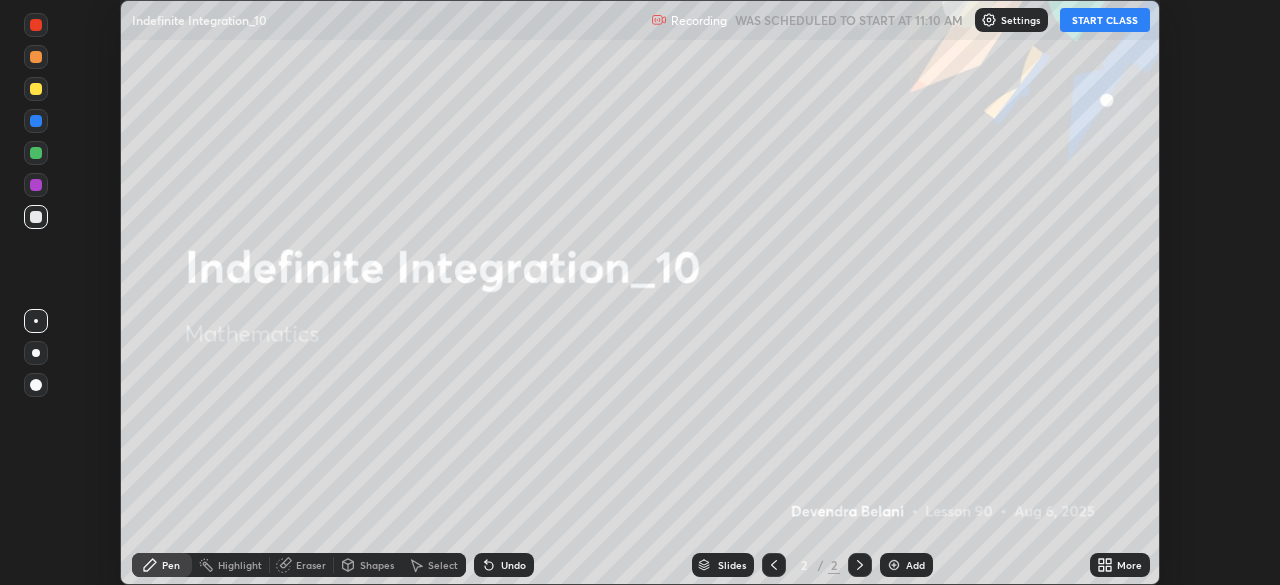 click on "START CLASS" at bounding box center [1105, 20] 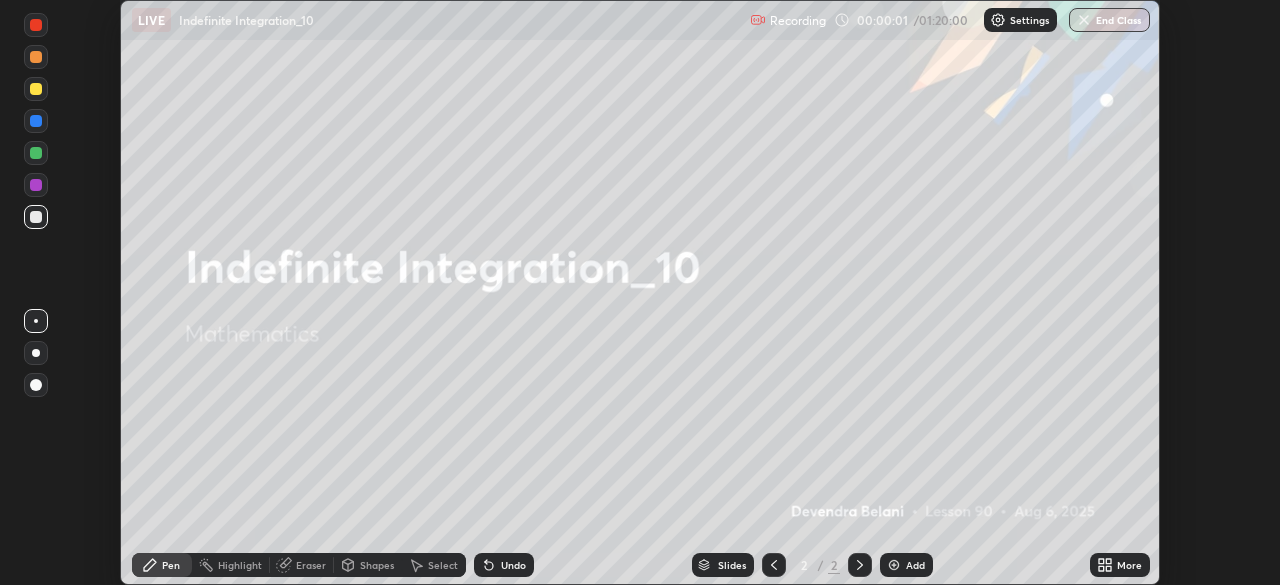 click at bounding box center (894, 565) 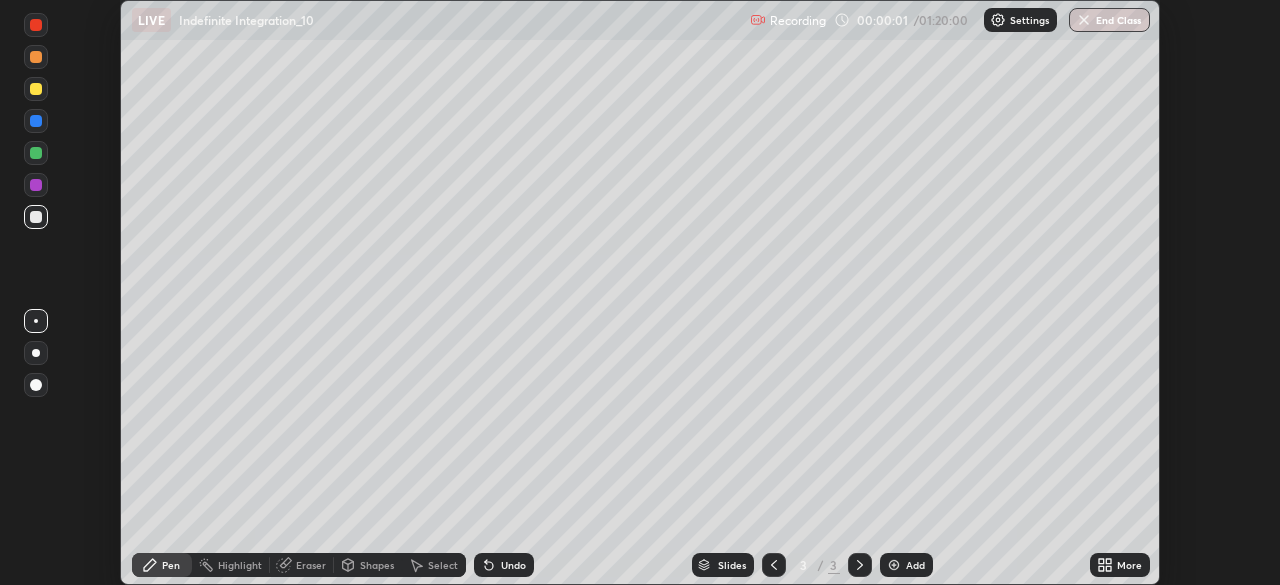 click 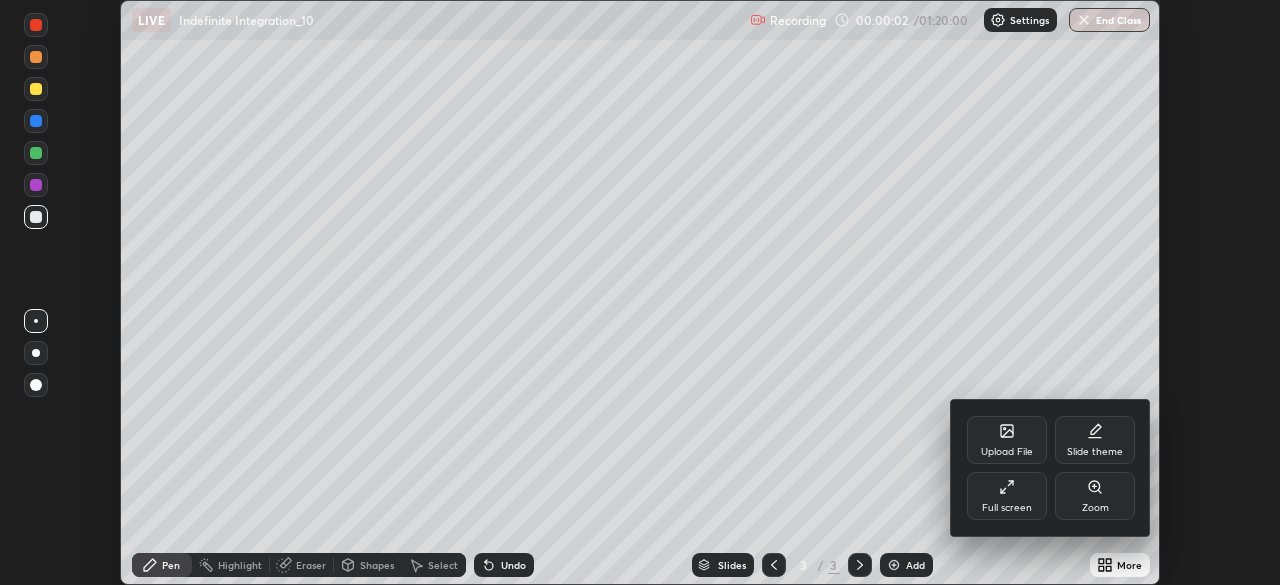 click on "Full screen" at bounding box center (1007, 508) 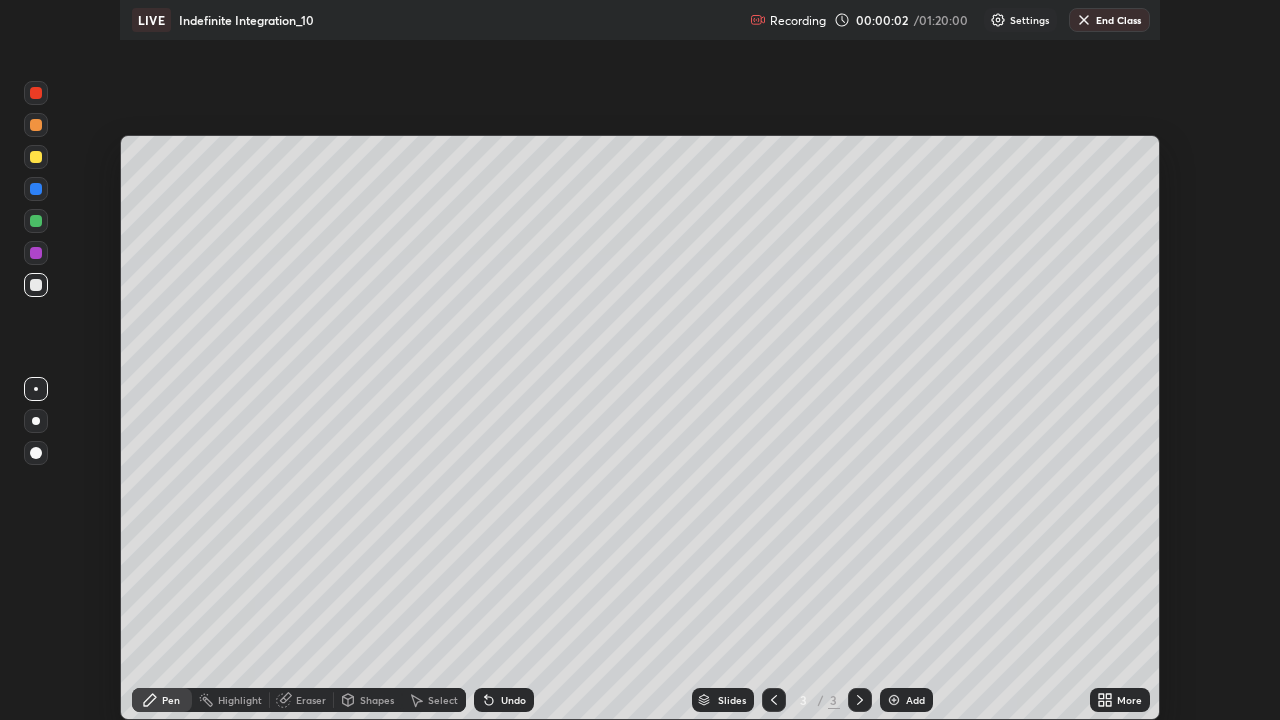 scroll, scrollTop: 99280, scrollLeft: 98720, axis: both 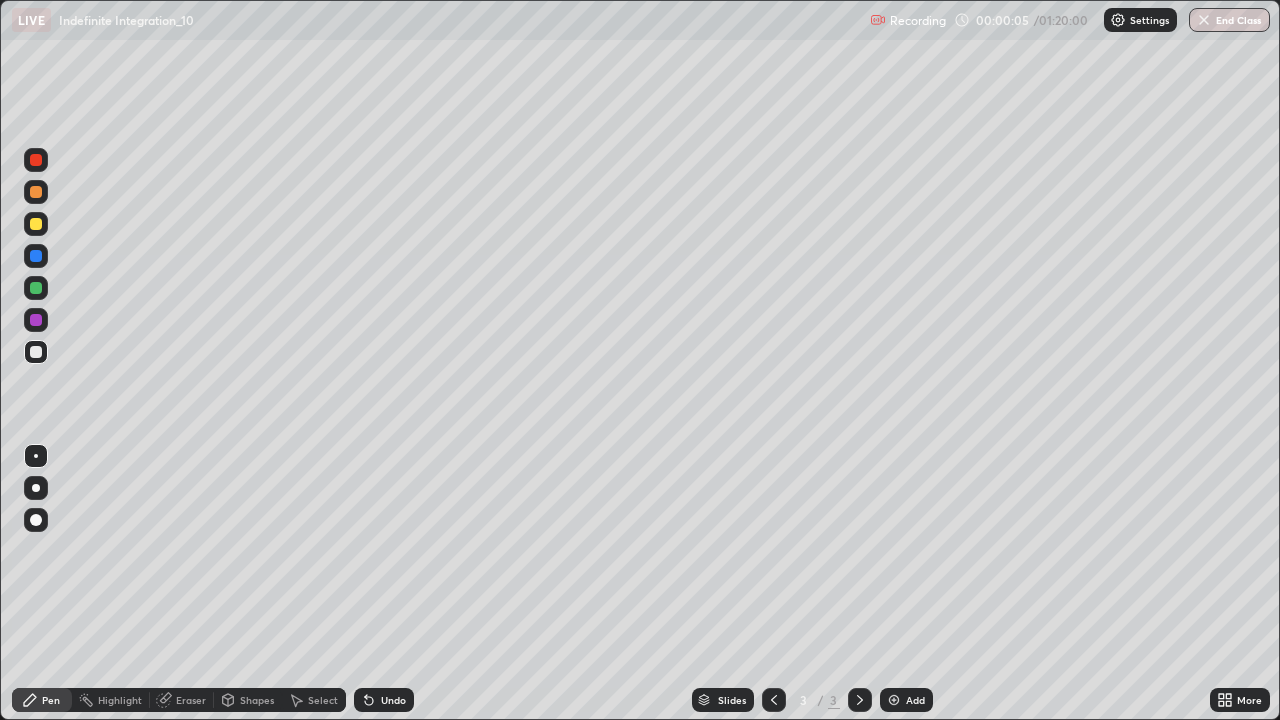click at bounding box center [36, 224] 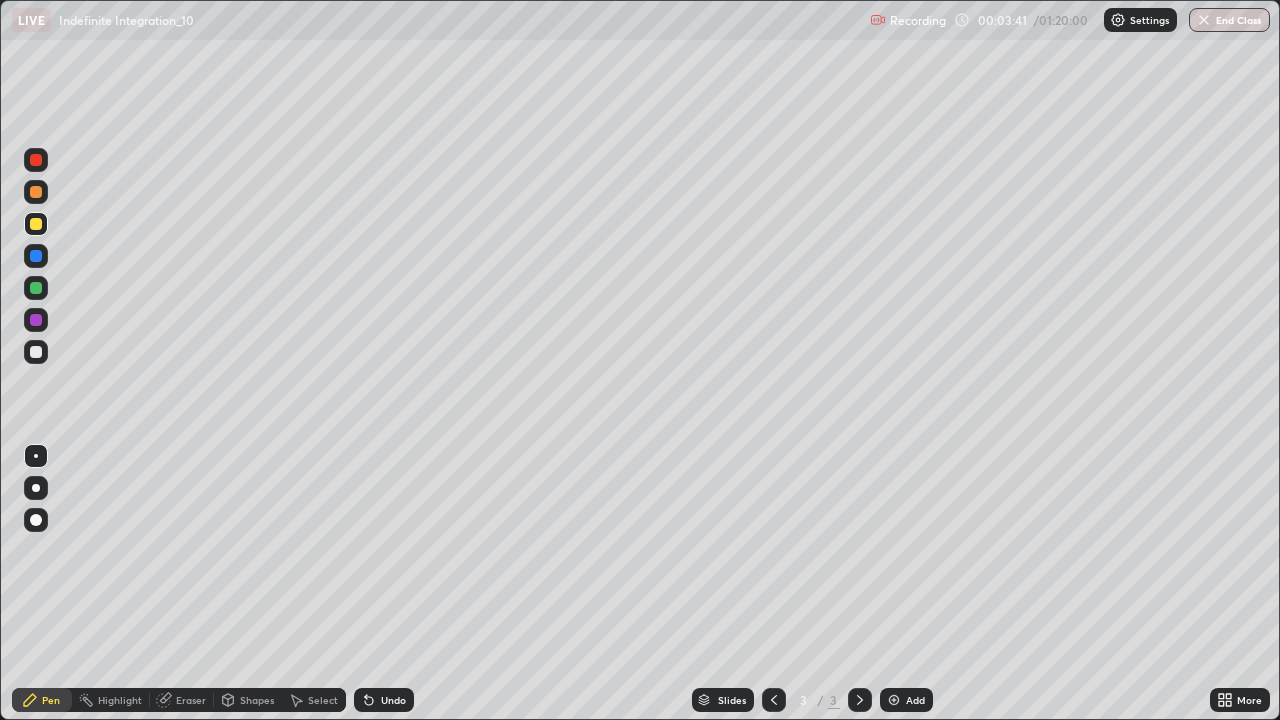 click at bounding box center [36, 288] 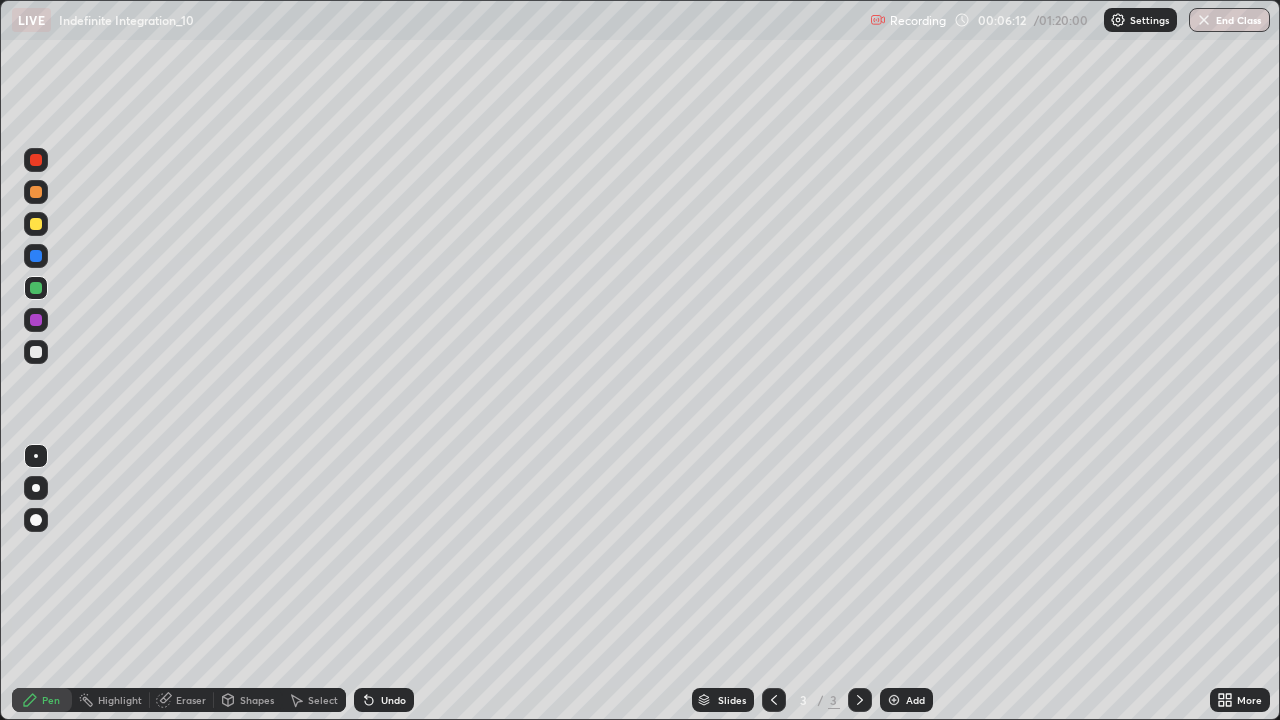click at bounding box center (36, 320) 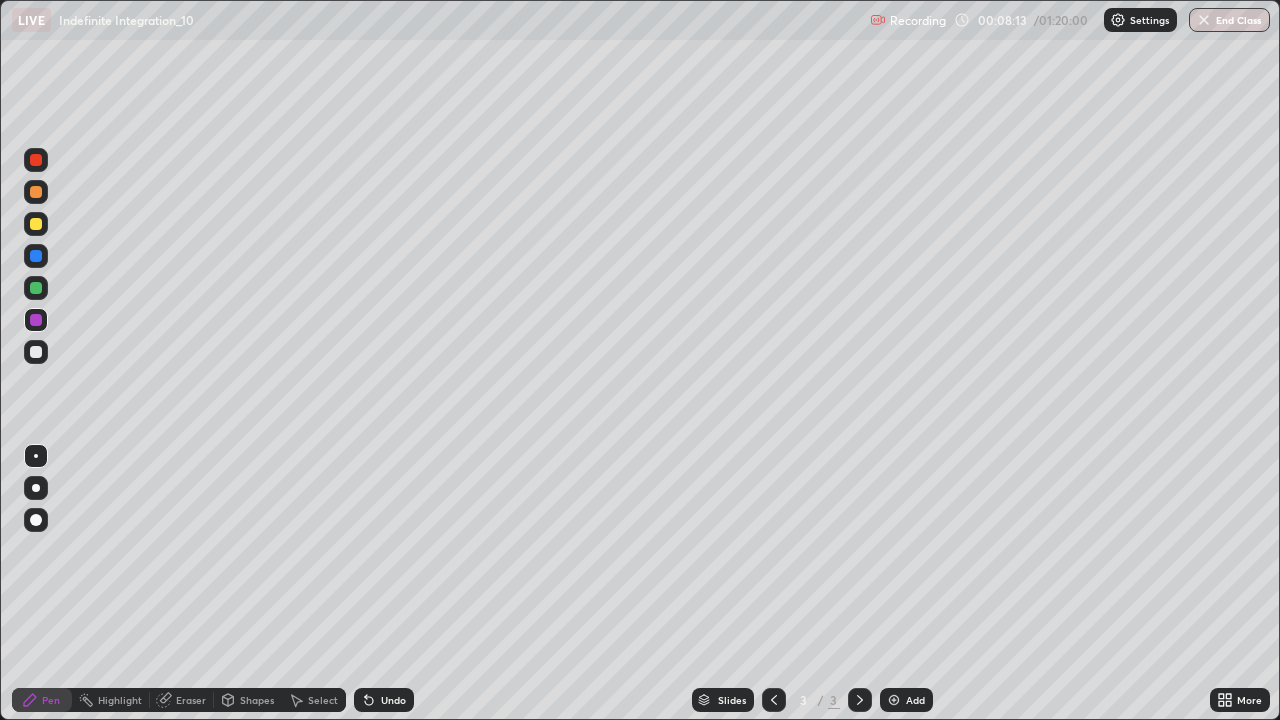 click on "Select" at bounding box center (323, 700) 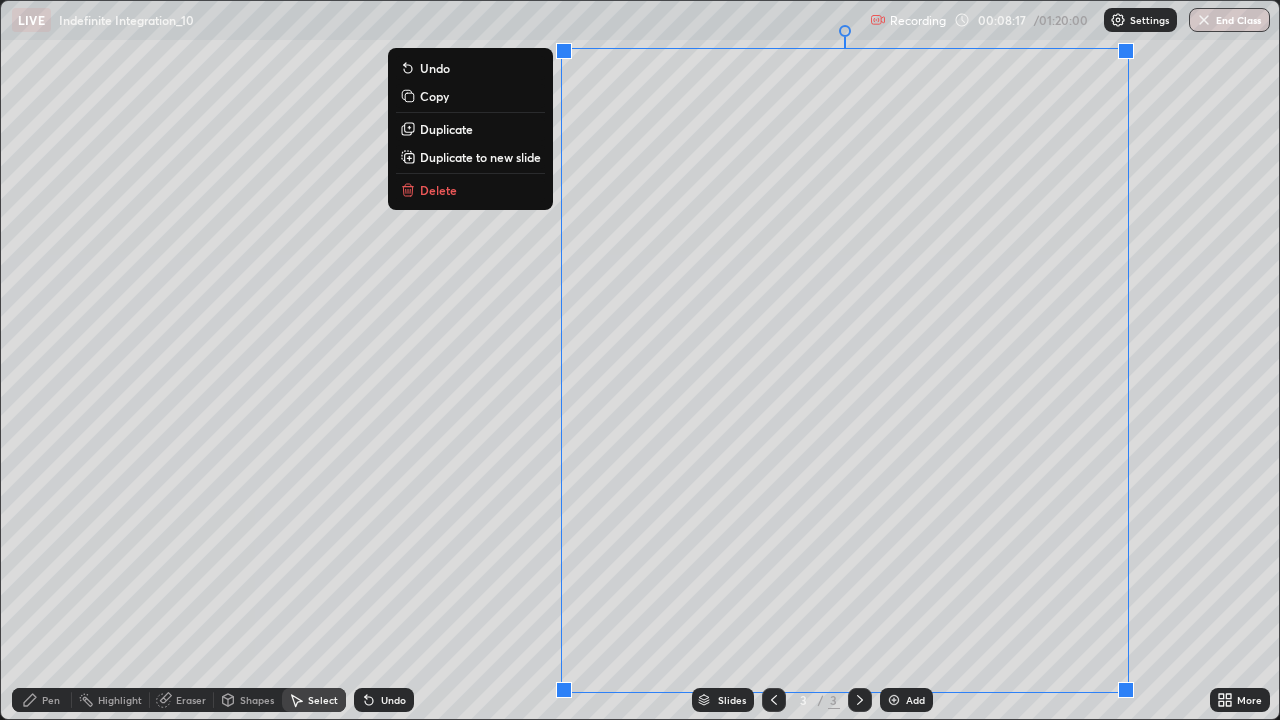 click on "Delete" at bounding box center [470, 190] 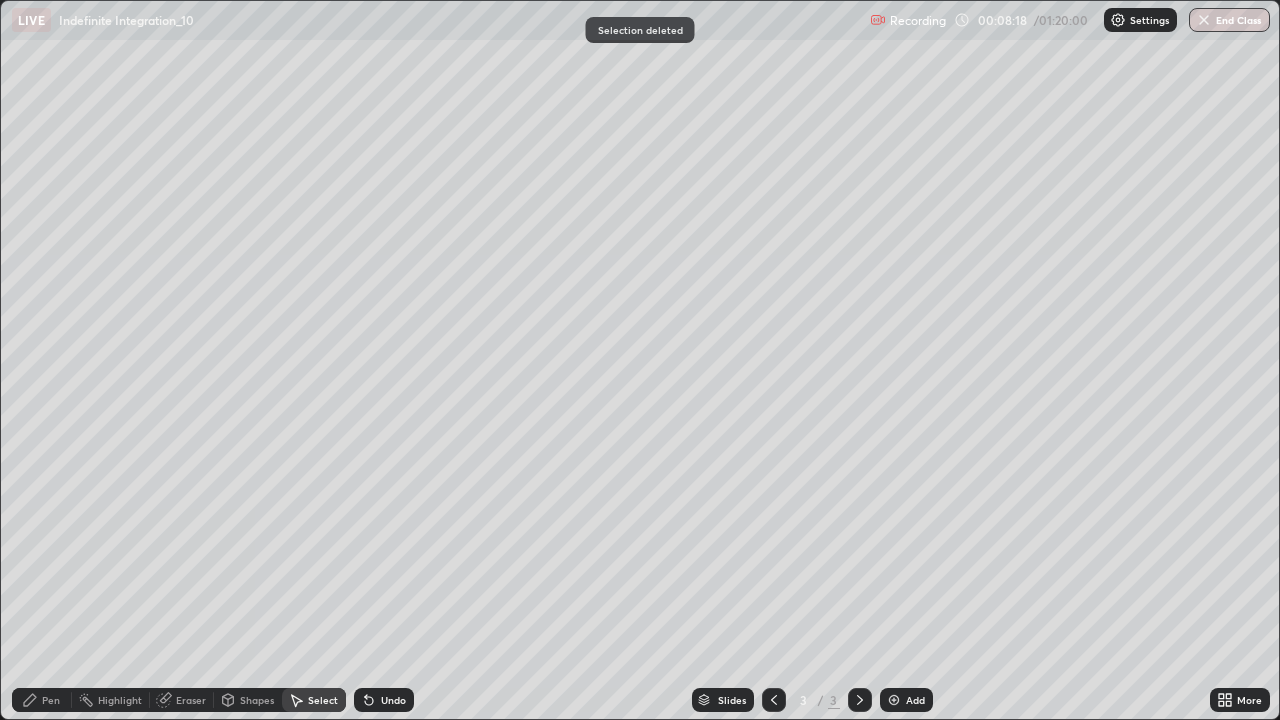 click on "Pen" at bounding box center (42, 700) 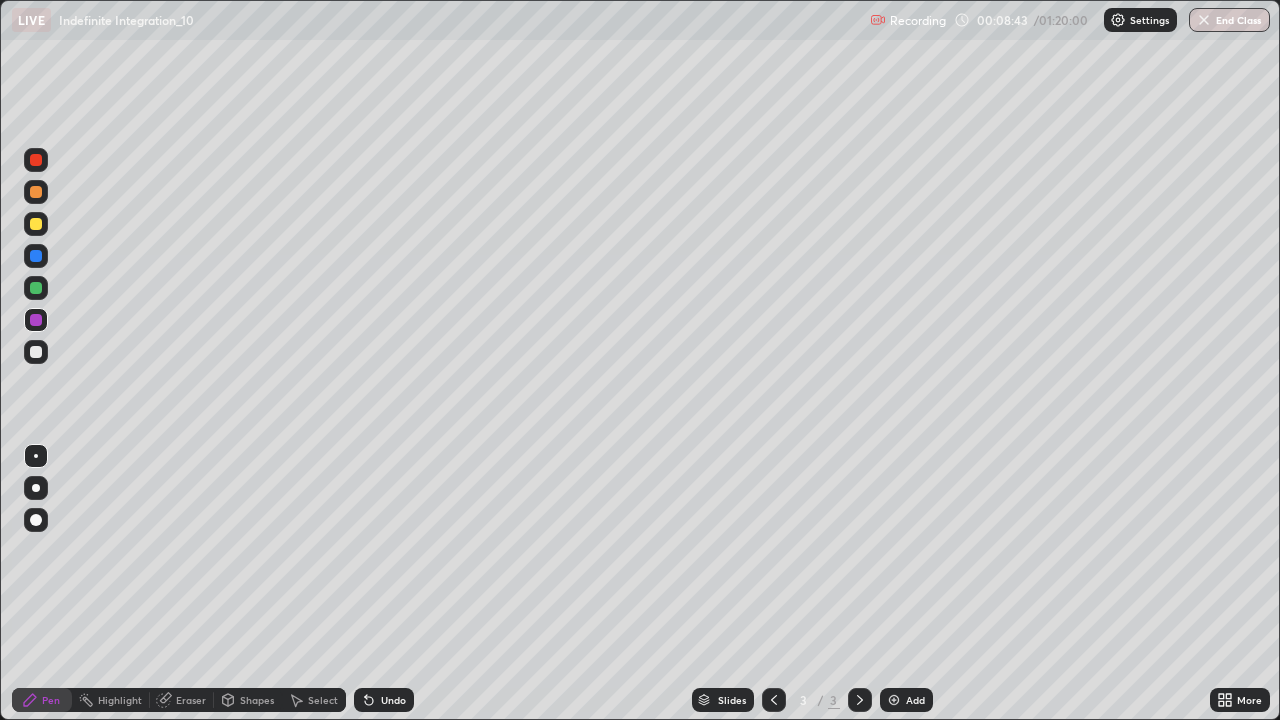 click on "Undo" at bounding box center (393, 700) 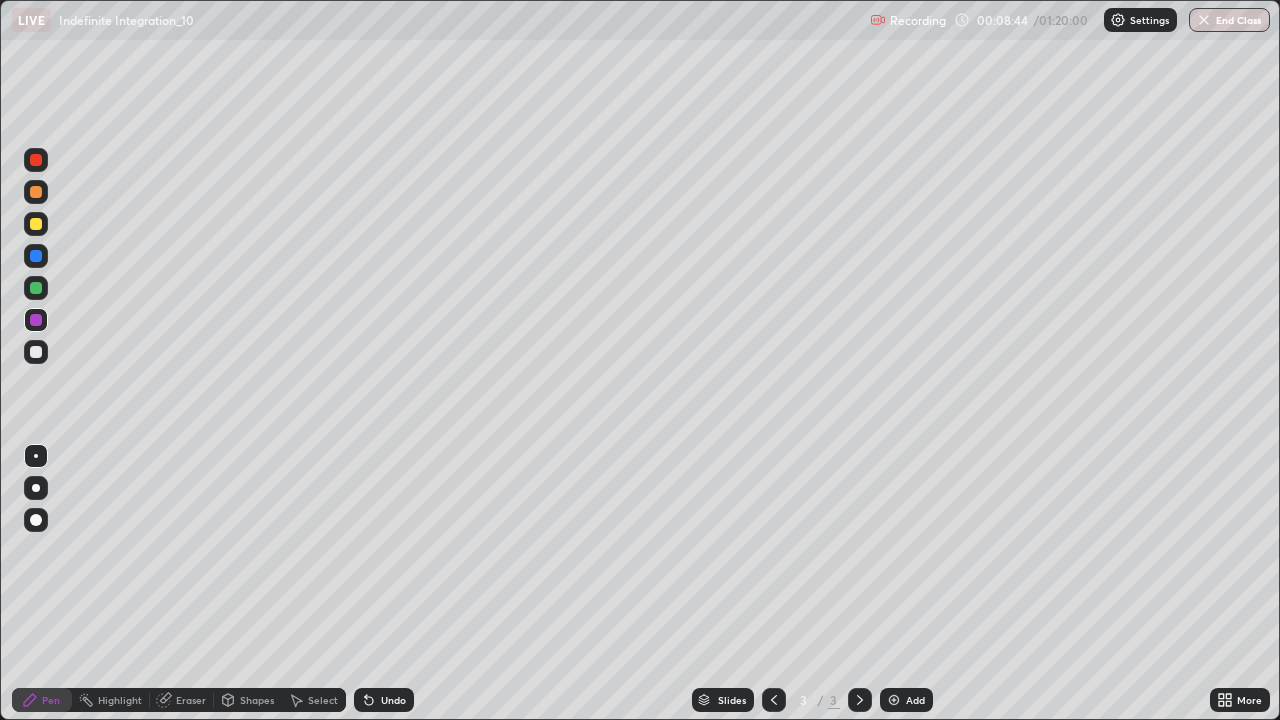 click on "Undo" at bounding box center (393, 700) 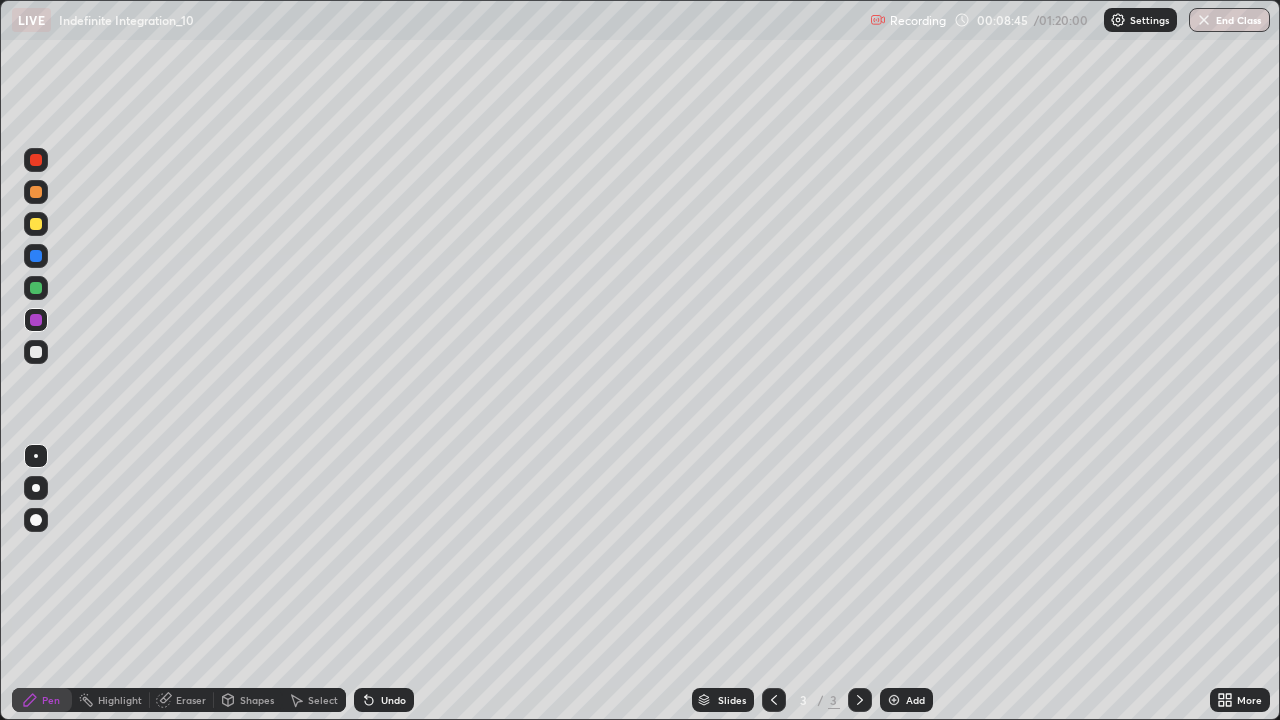 click on "Undo" at bounding box center [384, 700] 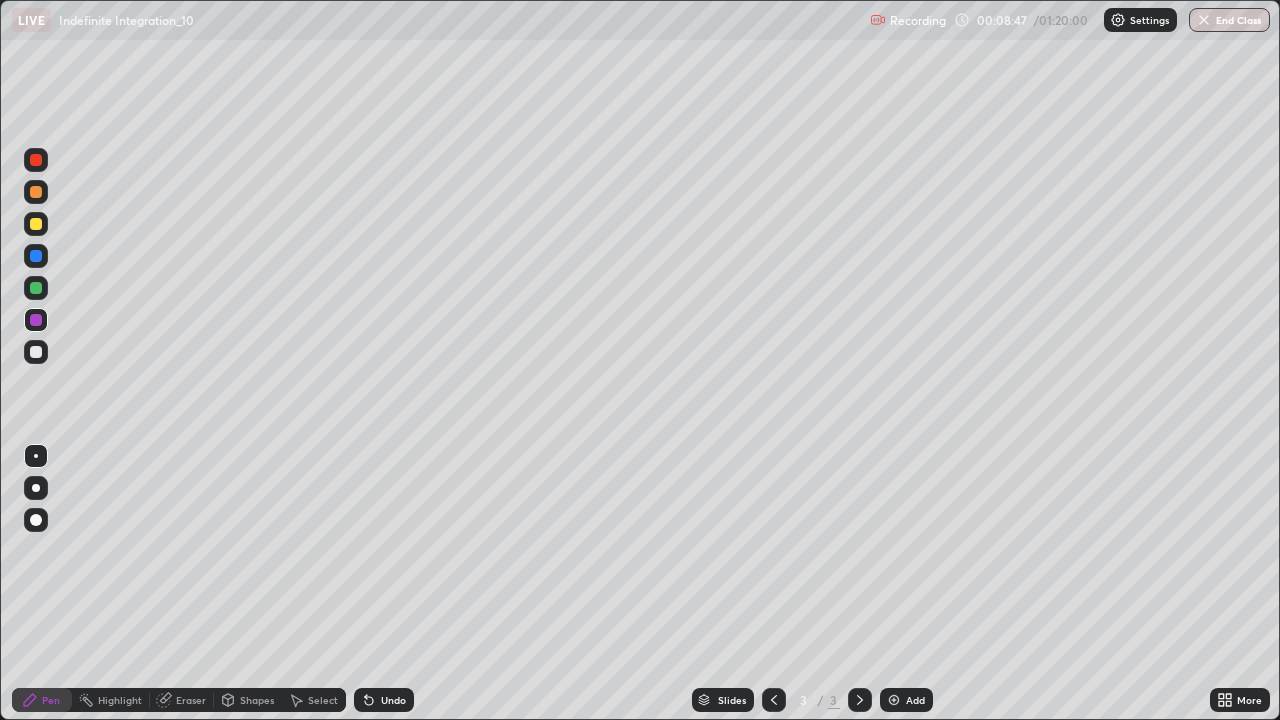 click on "Undo" at bounding box center [393, 700] 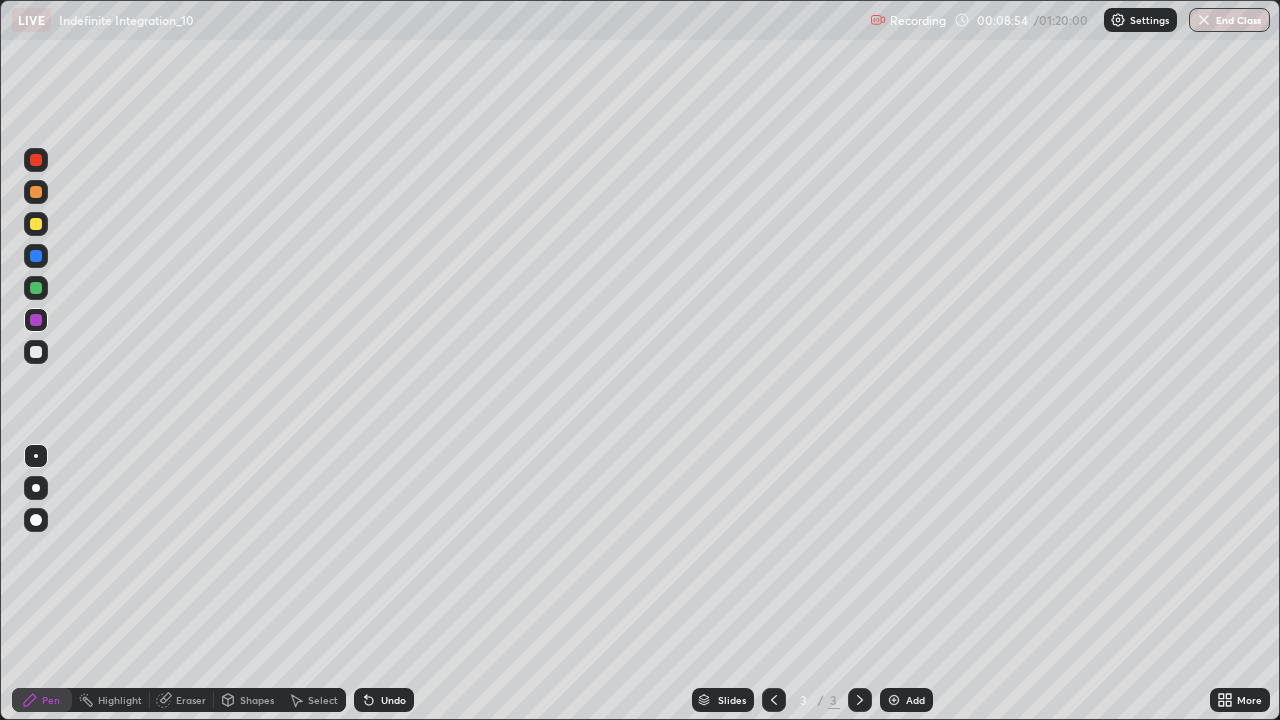 click on "Undo" at bounding box center (393, 700) 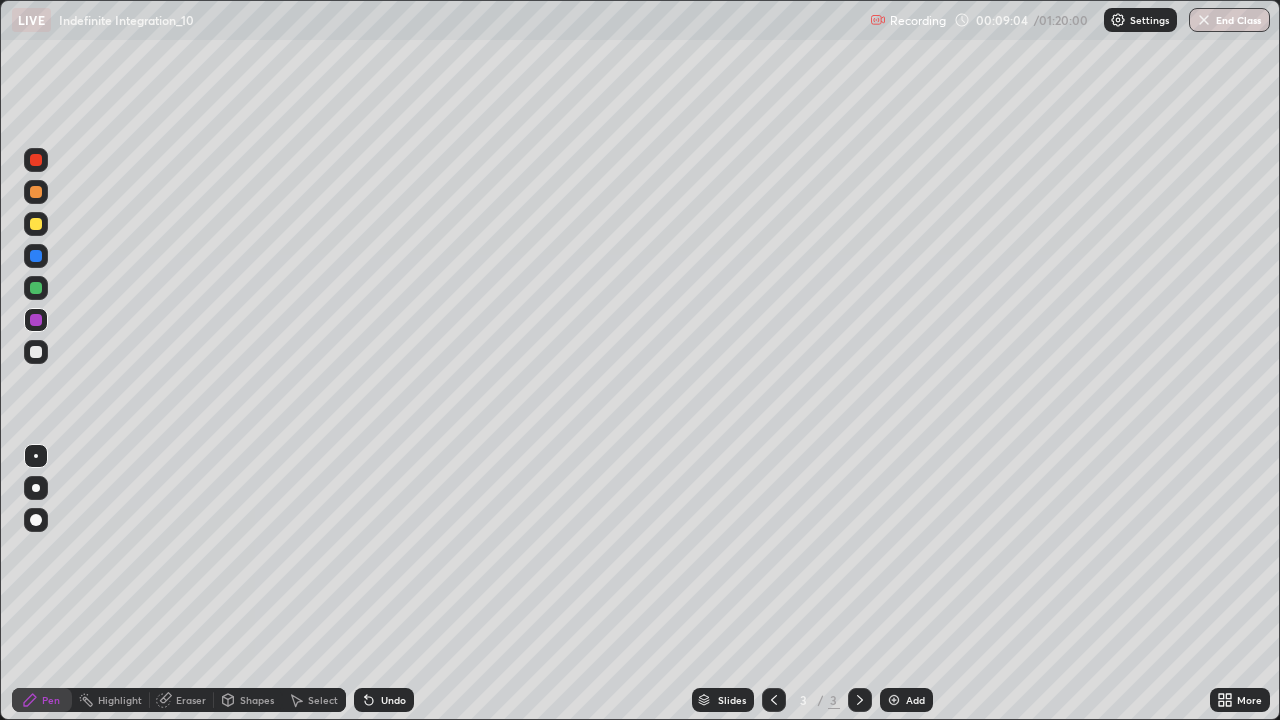 click at bounding box center (36, 352) 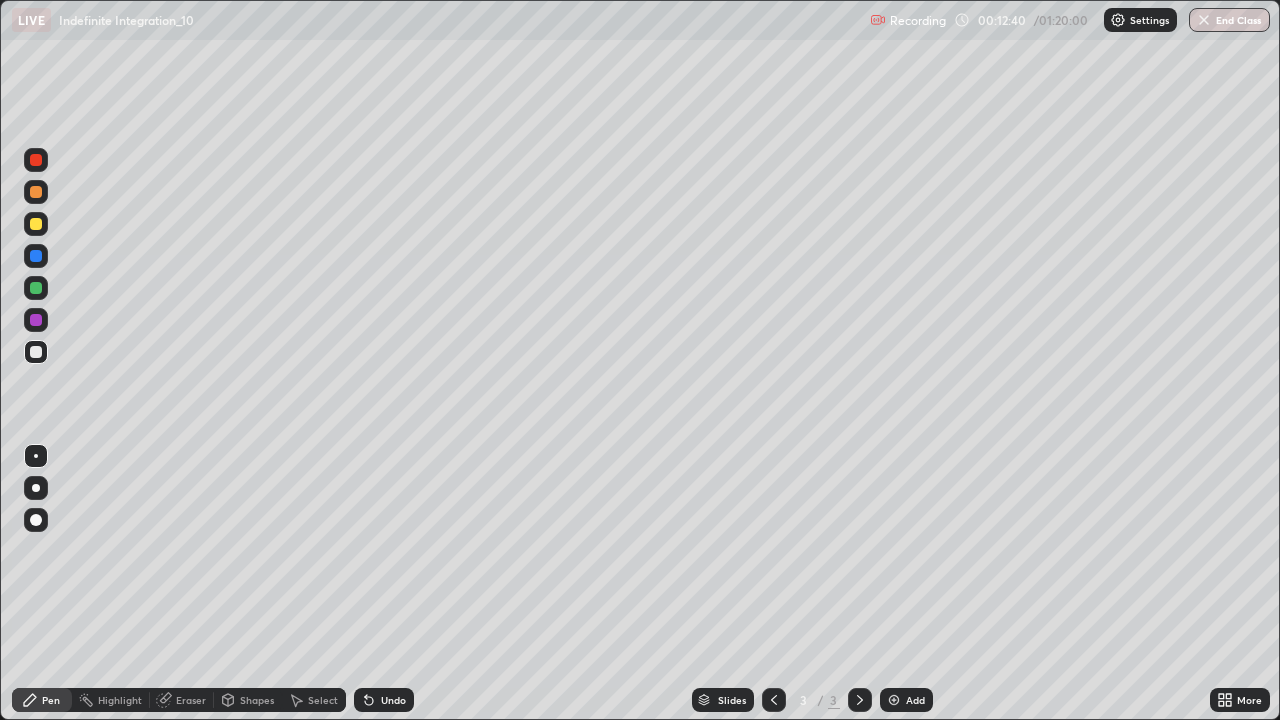 click at bounding box center [36, 224] 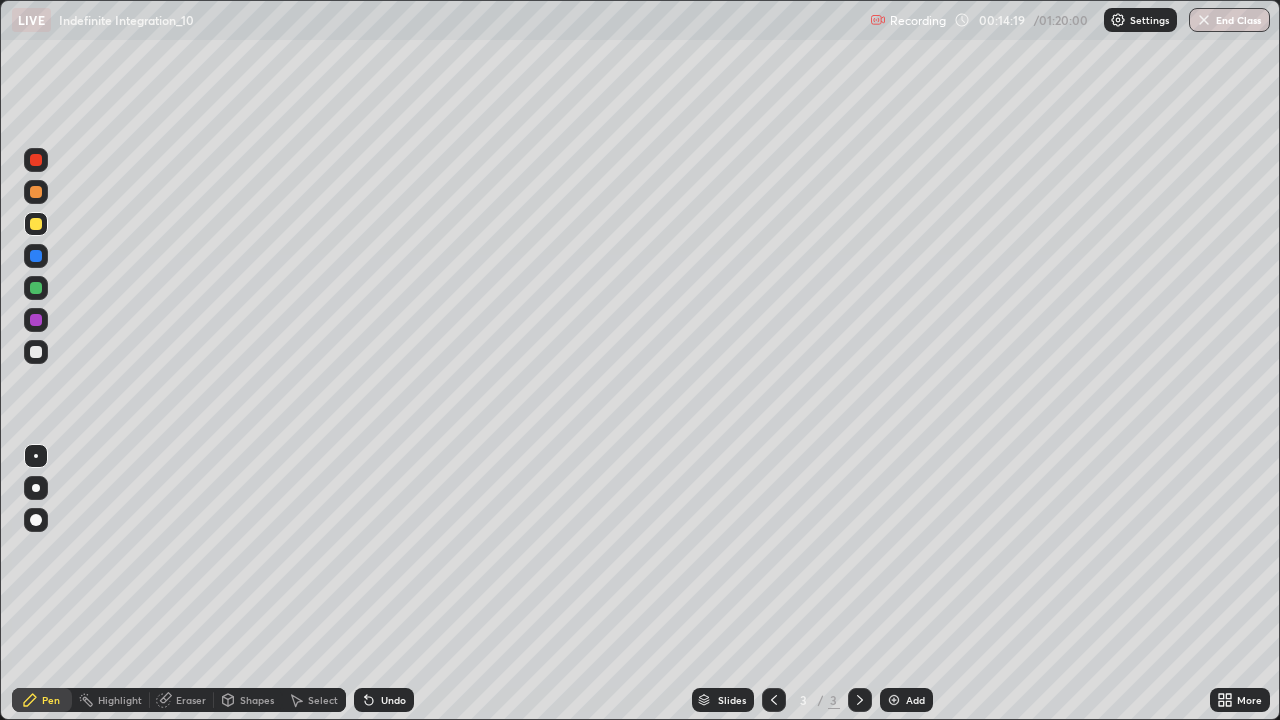 click on "Add" at bounding box center [915, 700] 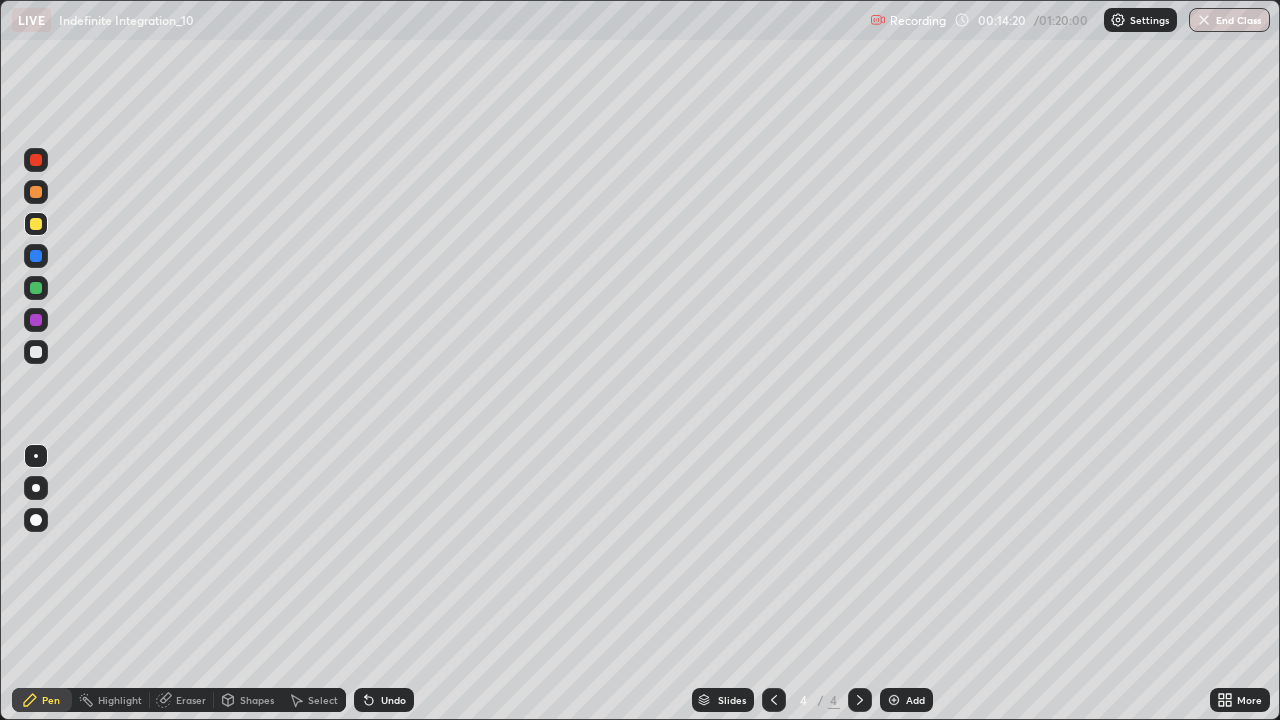 click at bounding box center (36, 192) 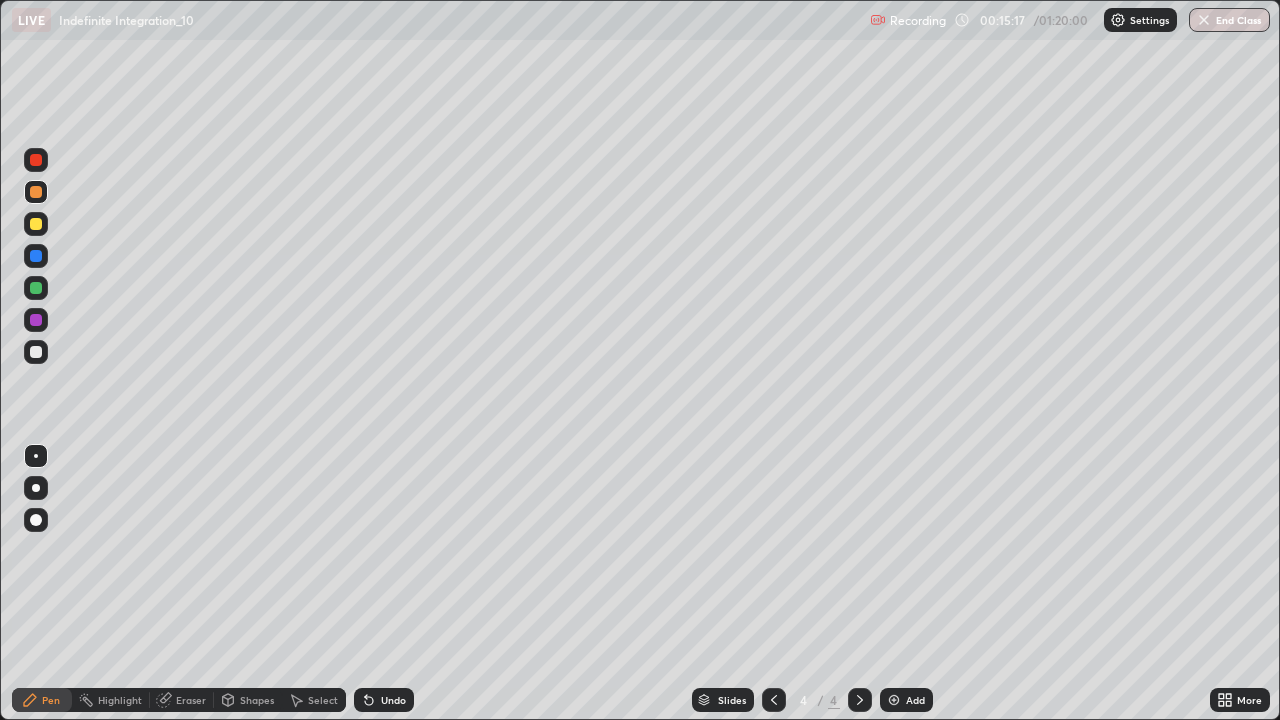 click at bounding box center (36, 288) 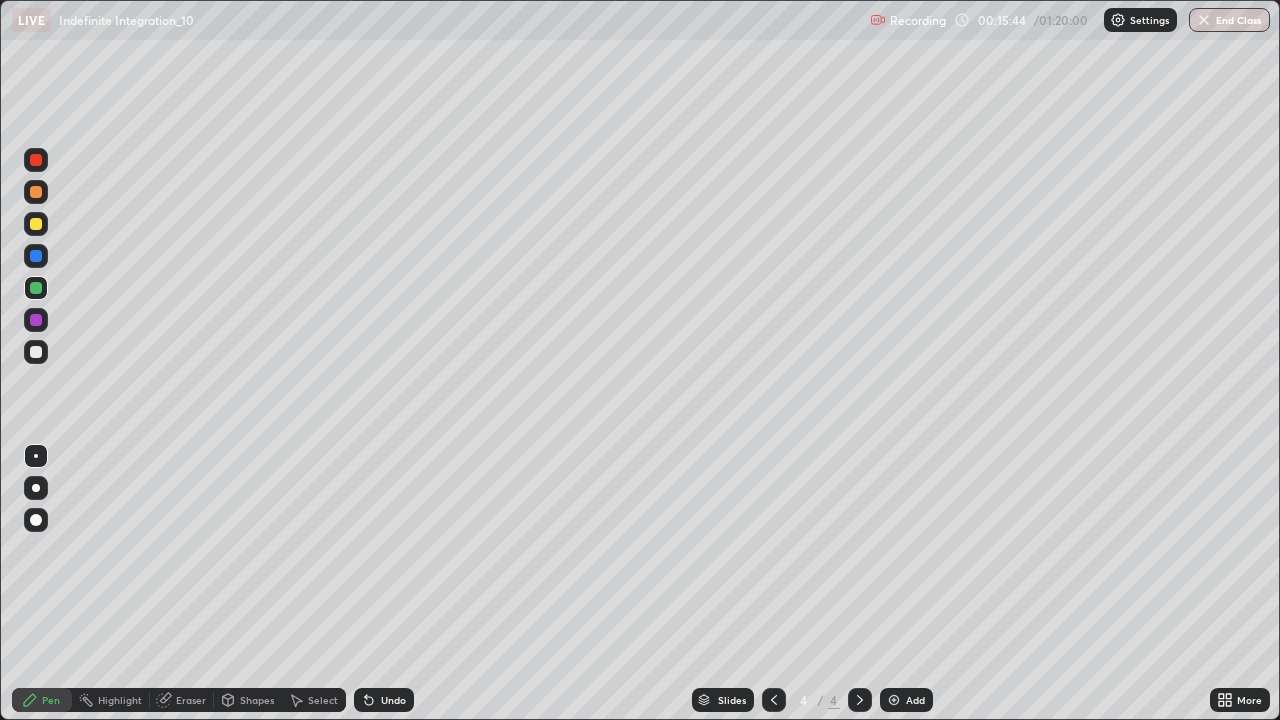 click on "Undo" at bounding box center (393, 700) 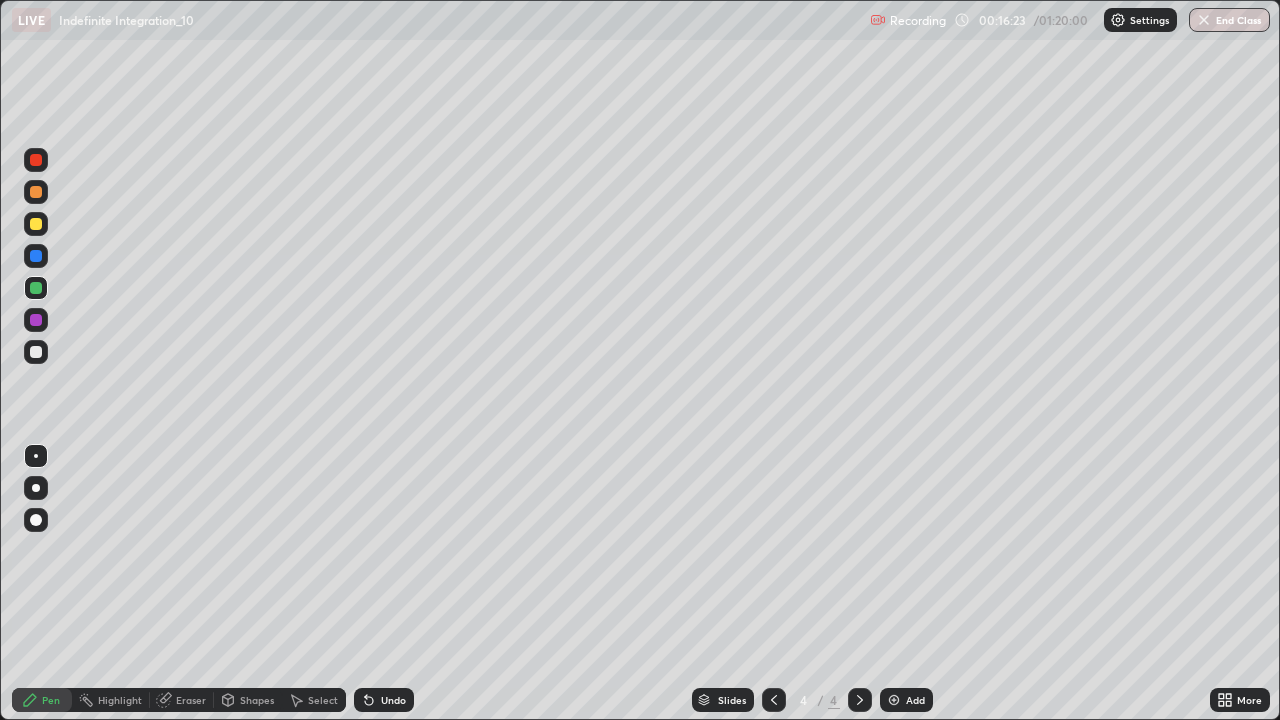 click on "Eraser" at bounding box center (182, 700) 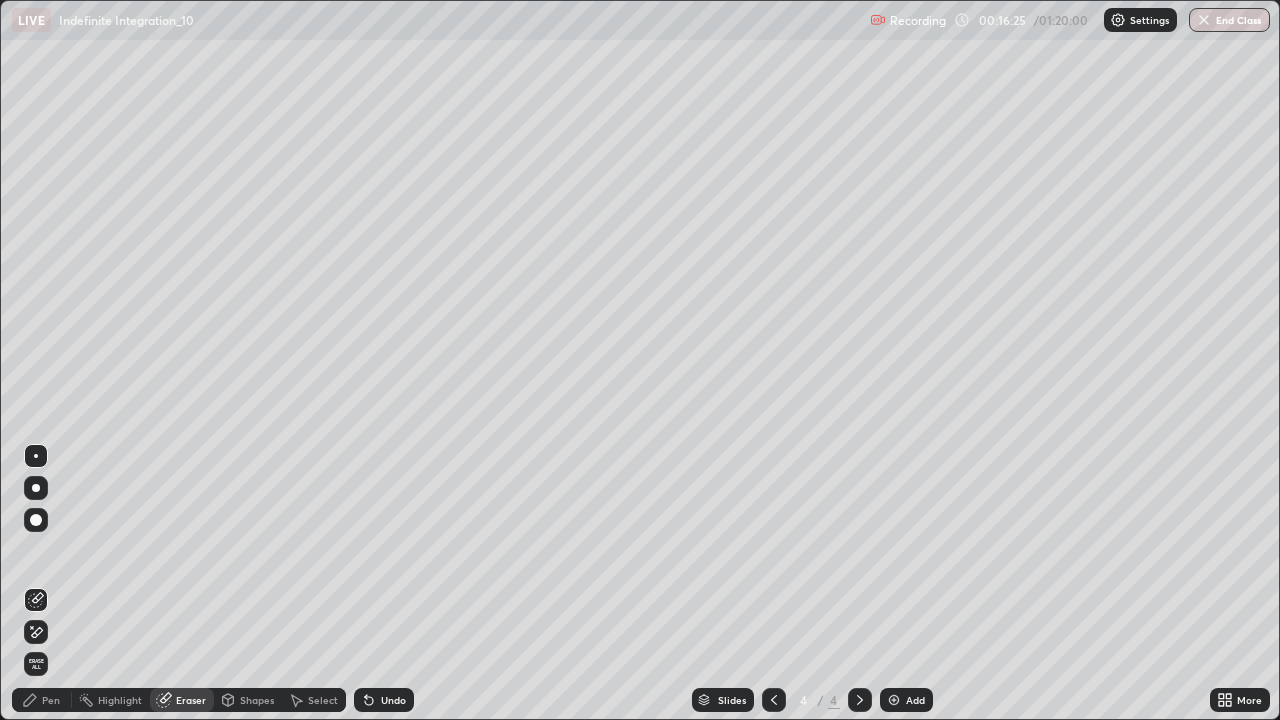 click on "Pen" at bounding box center [42, 700] 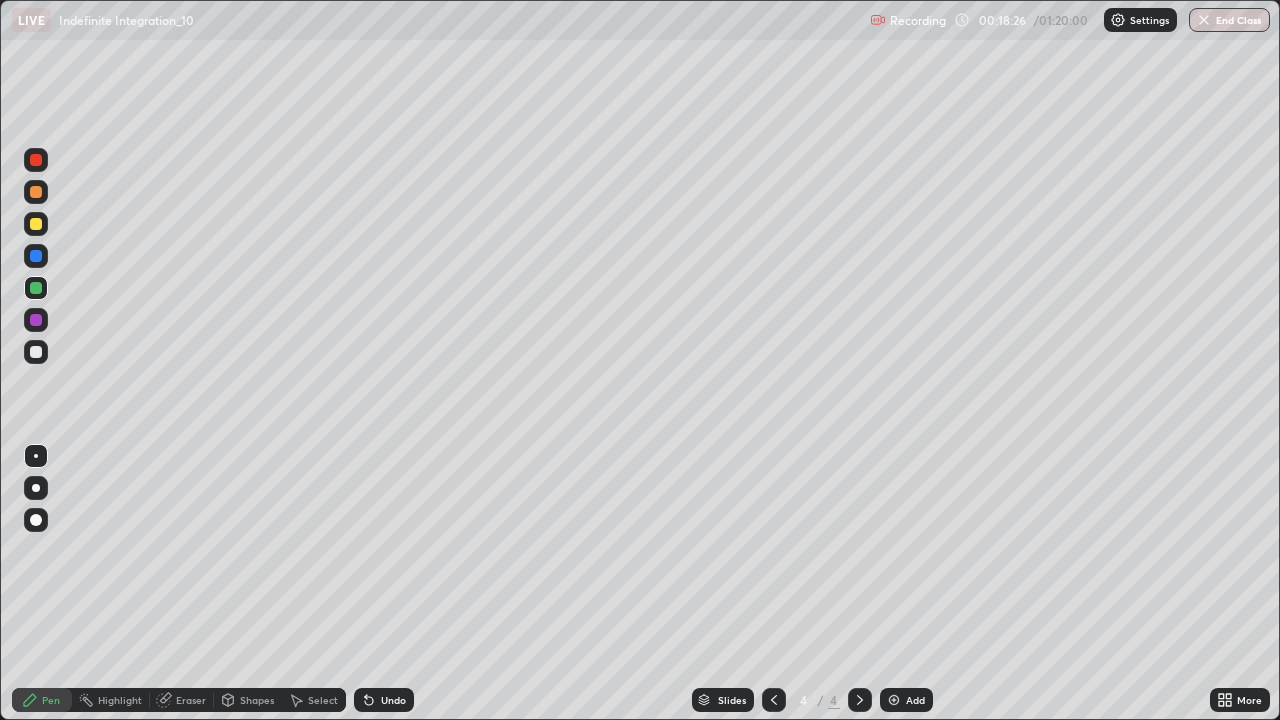 click at bounding box center (894, 700) 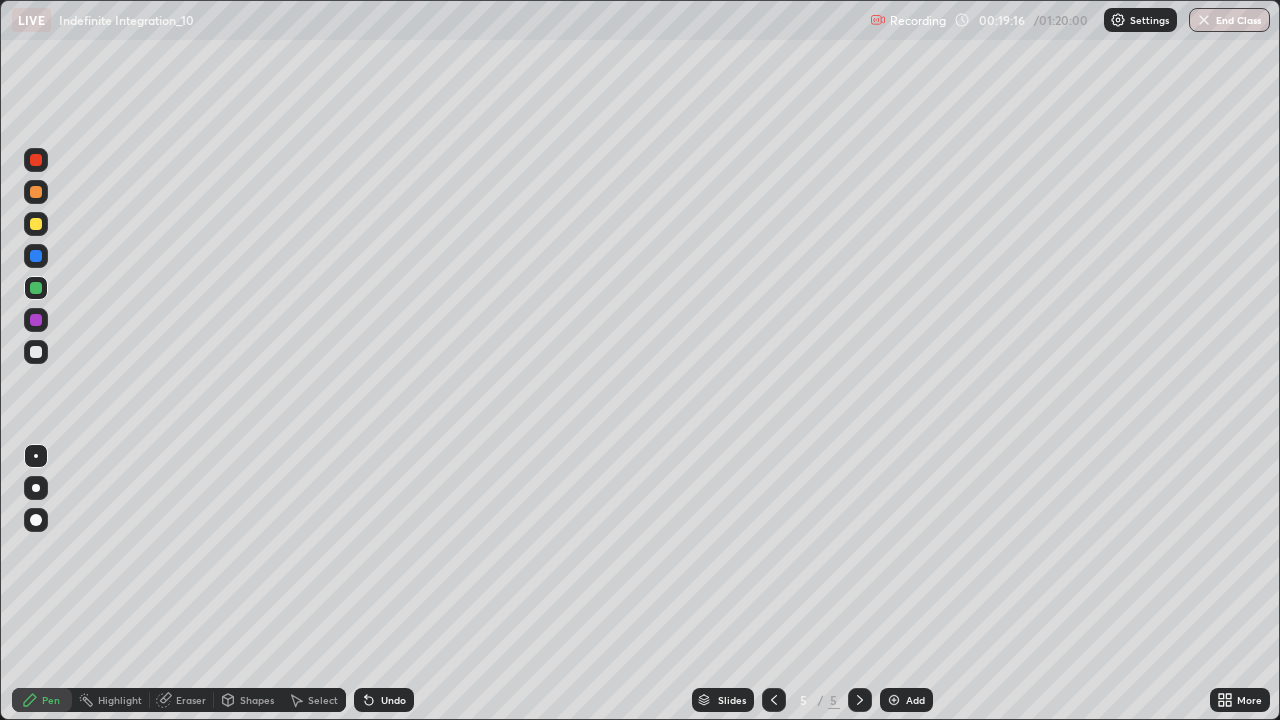 click at bounding box center (36, 352) 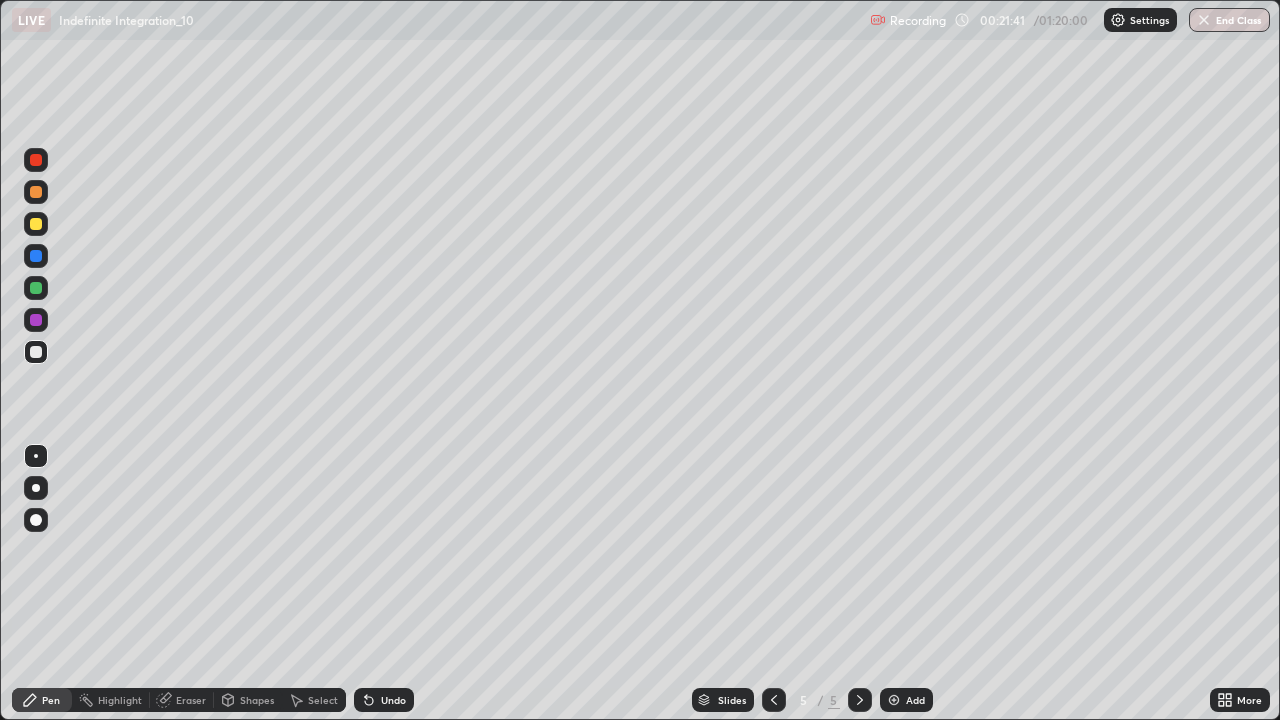 click at bounding box center (36, 224) 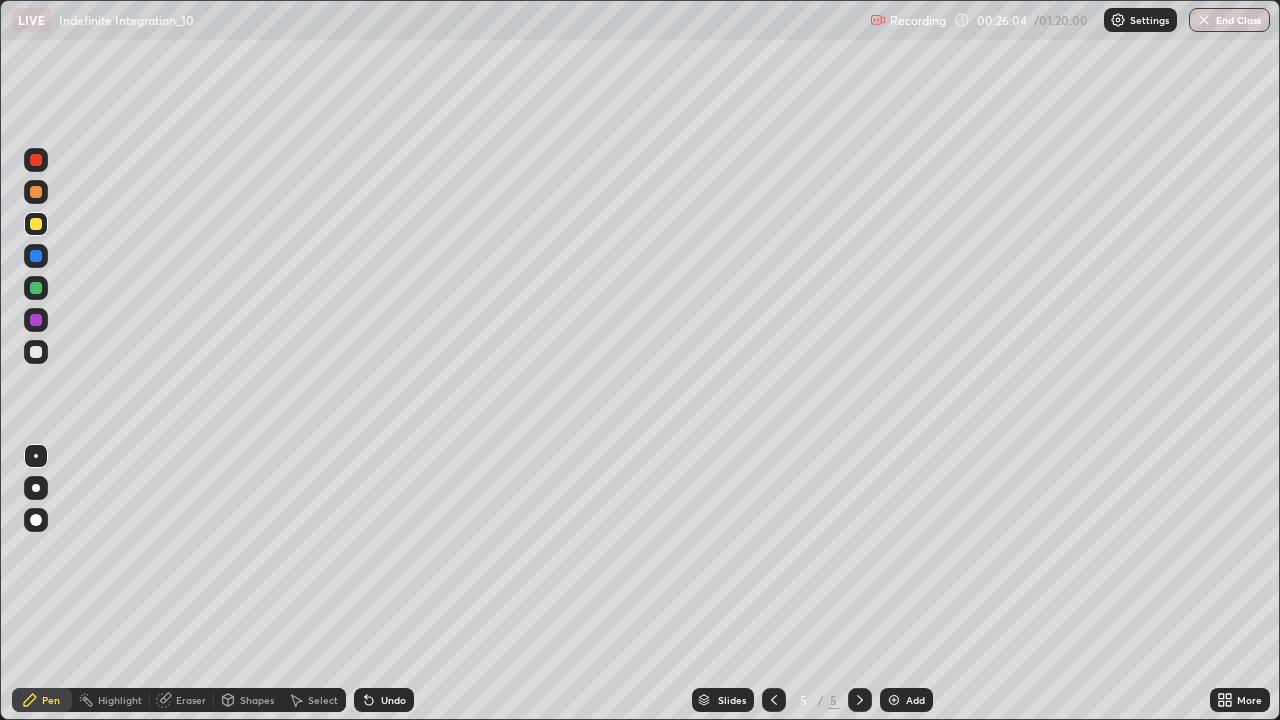 click at bounding box center (894, 700) 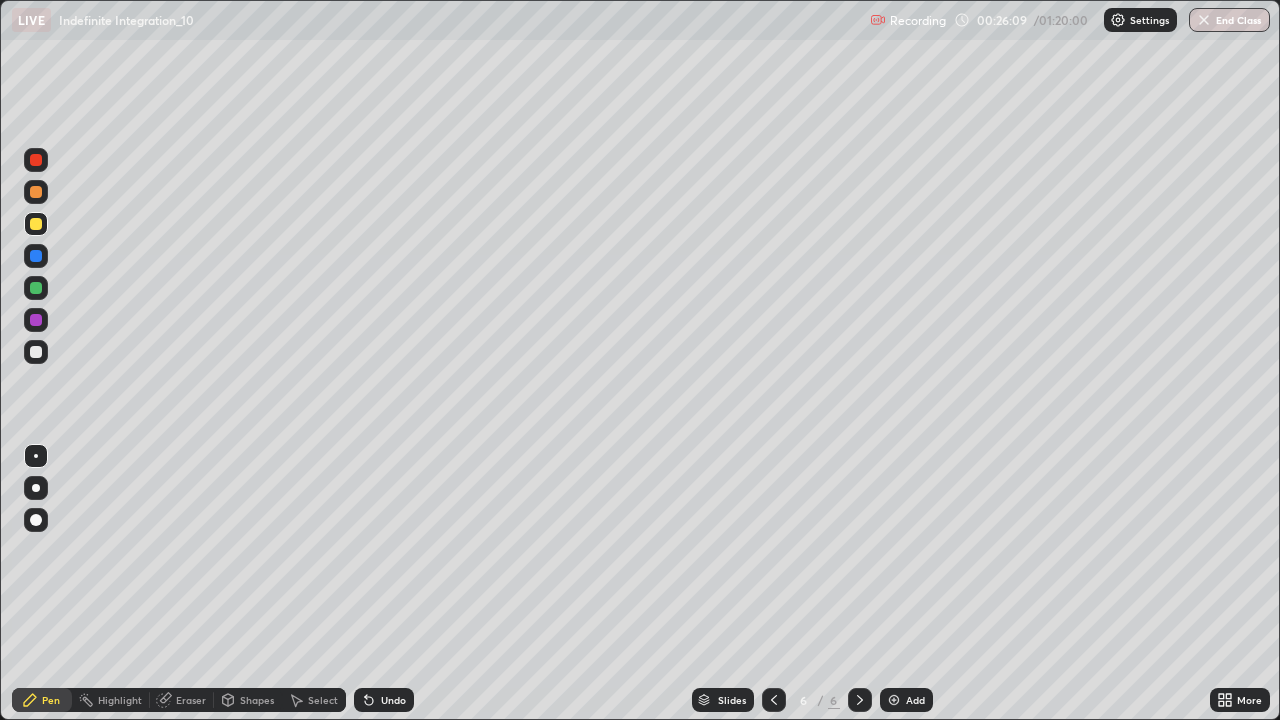 click 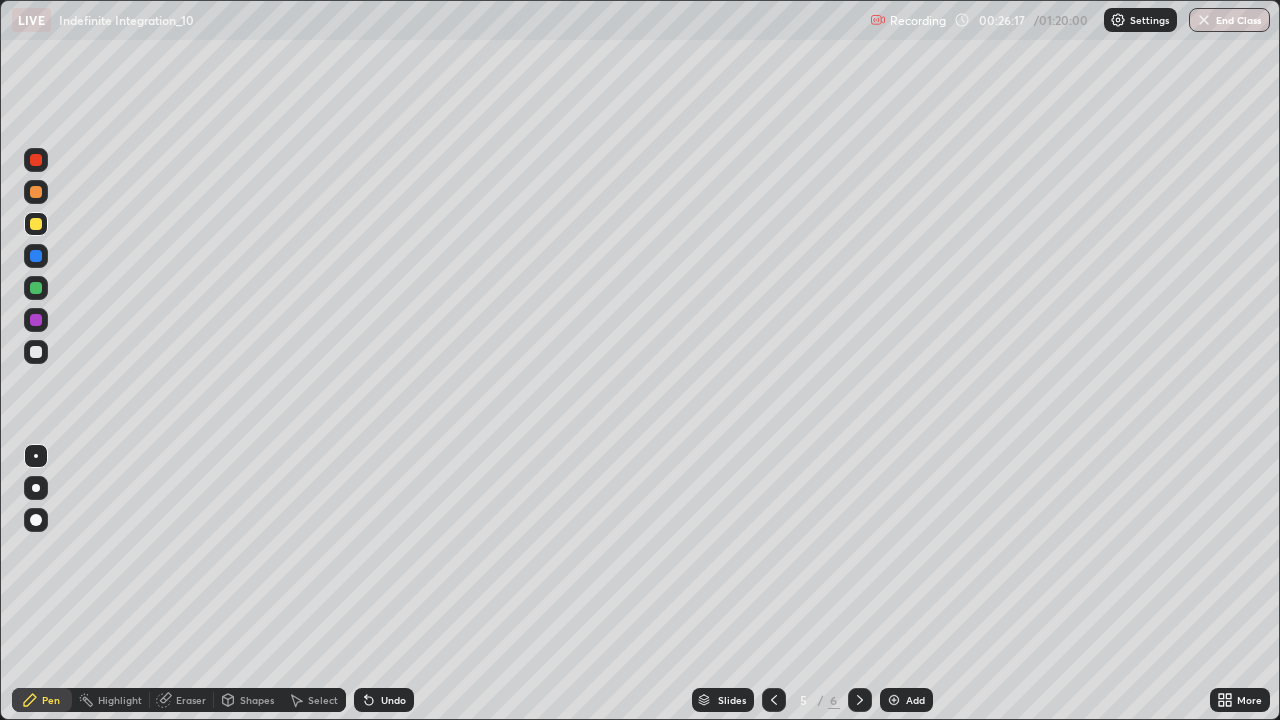 click 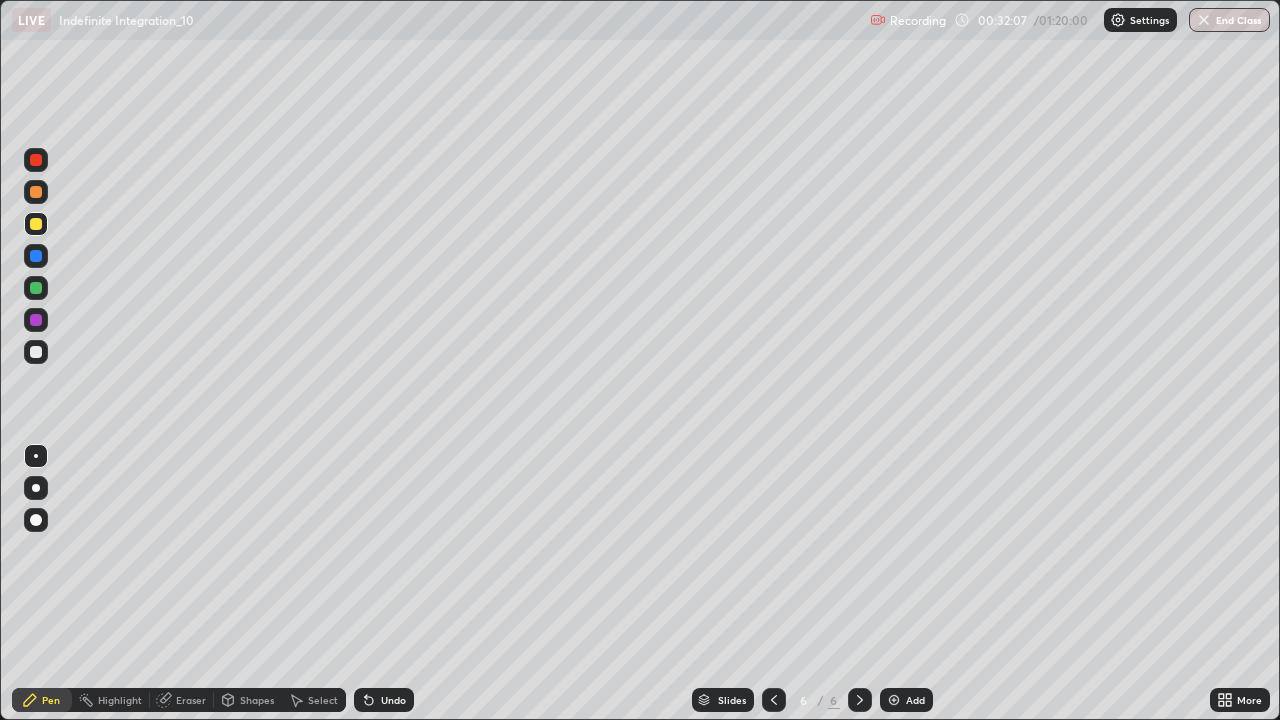 click at bounding box center (36, 352) 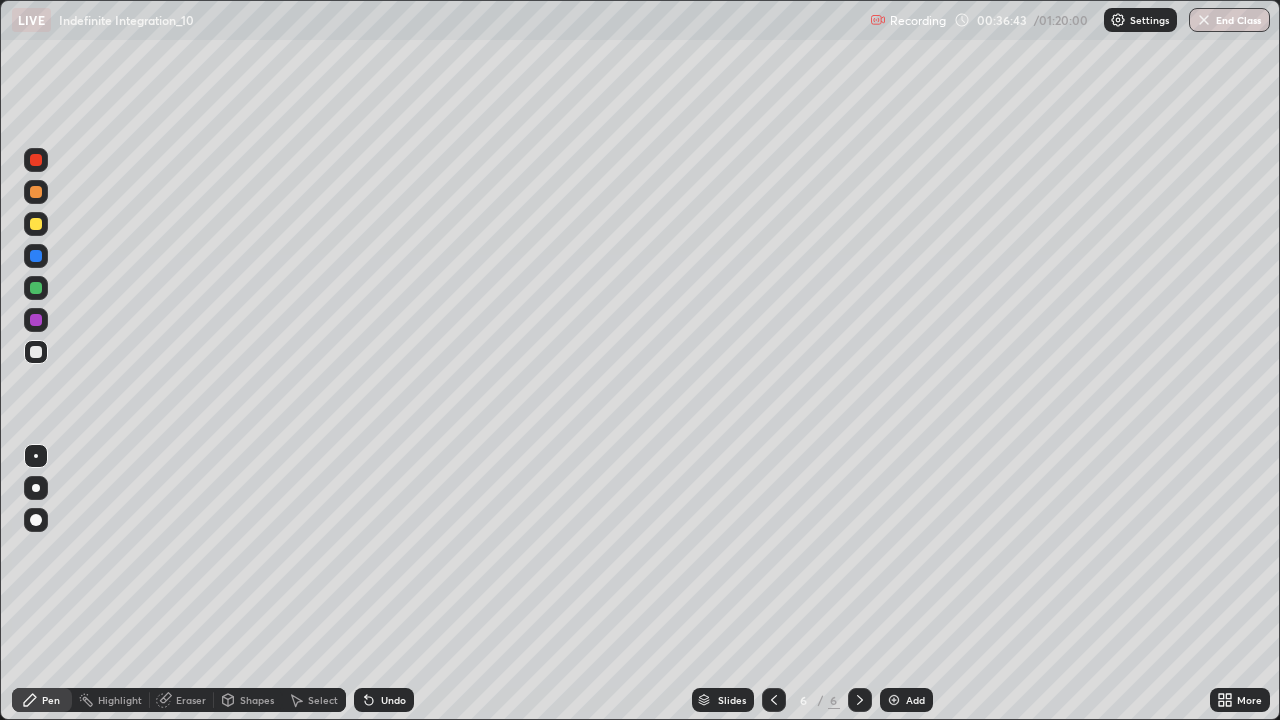 click on "Select" at bounding box center (323, 700) 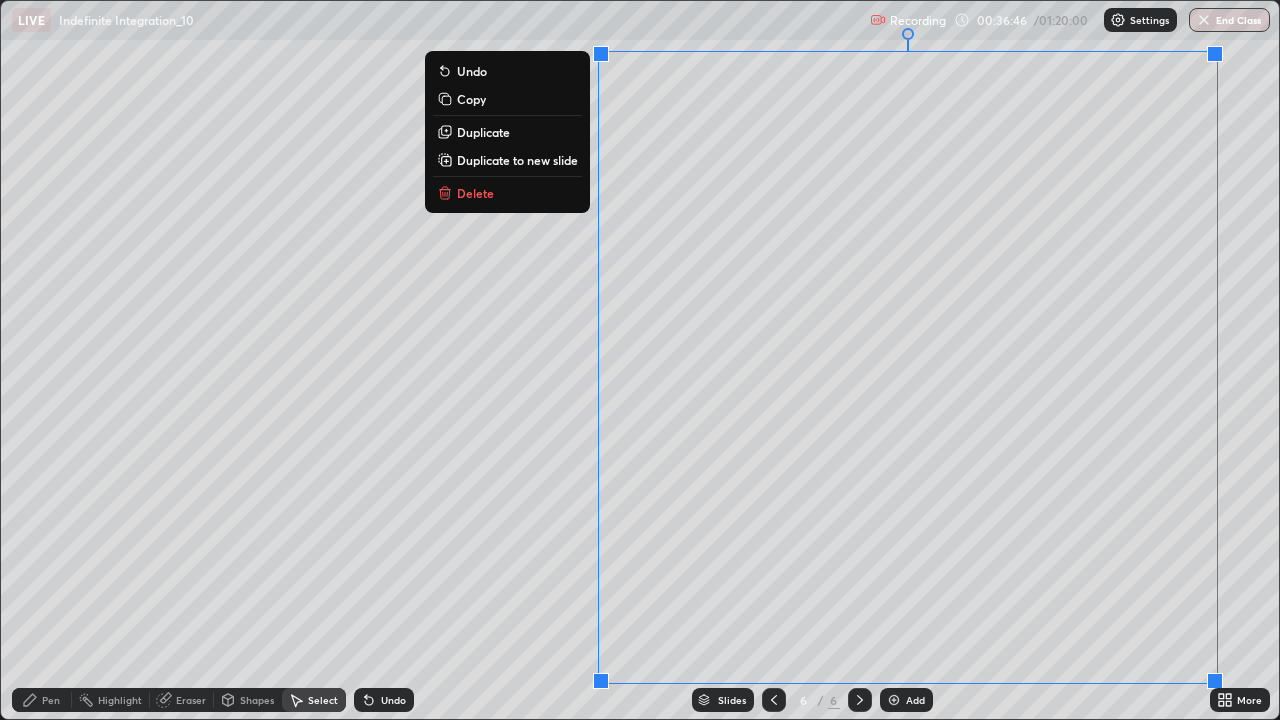 click on "Delete" at bounding box center (507, 193) 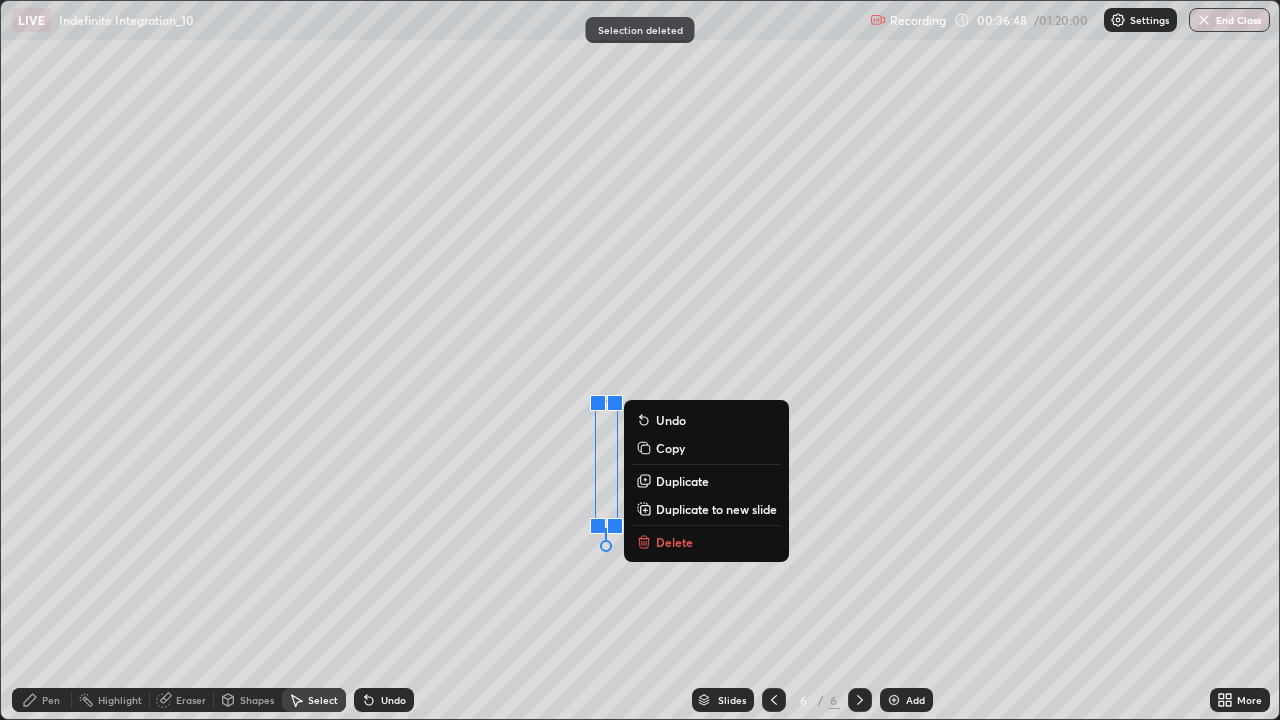 click on "Delete" at bounding box center (674, 542) 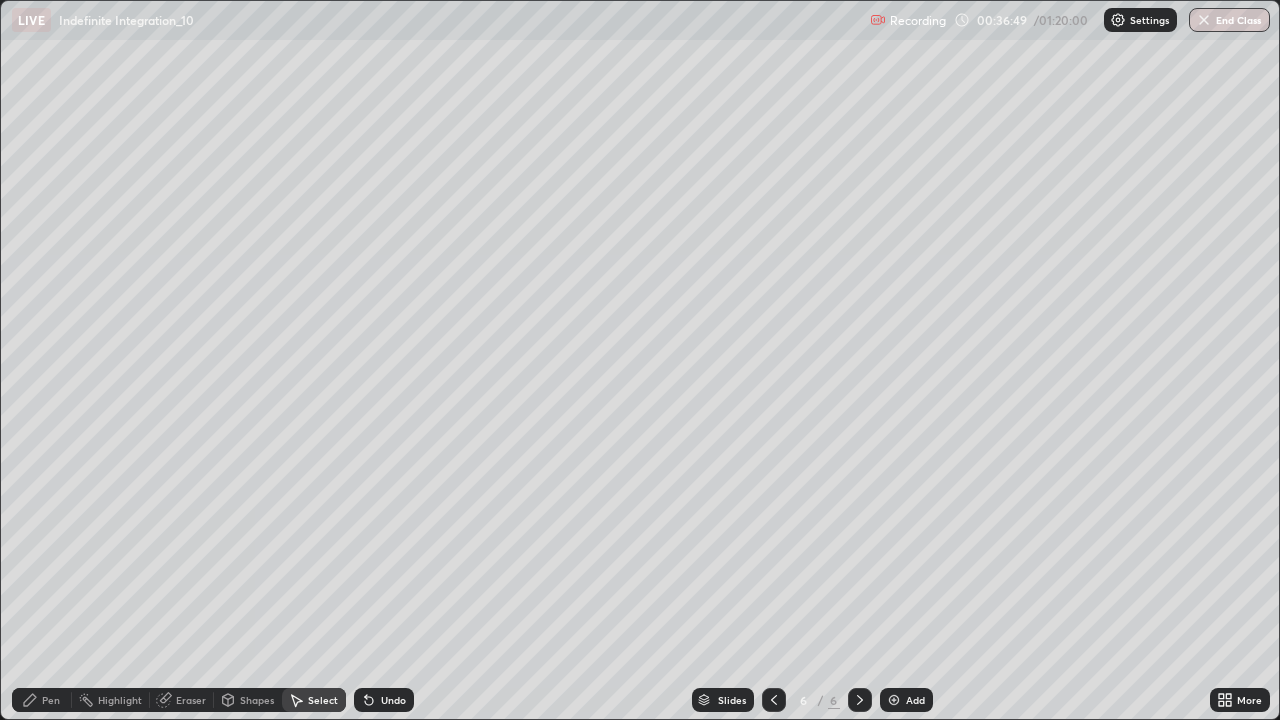 click on "Pen" at bounding box center [51, 700] 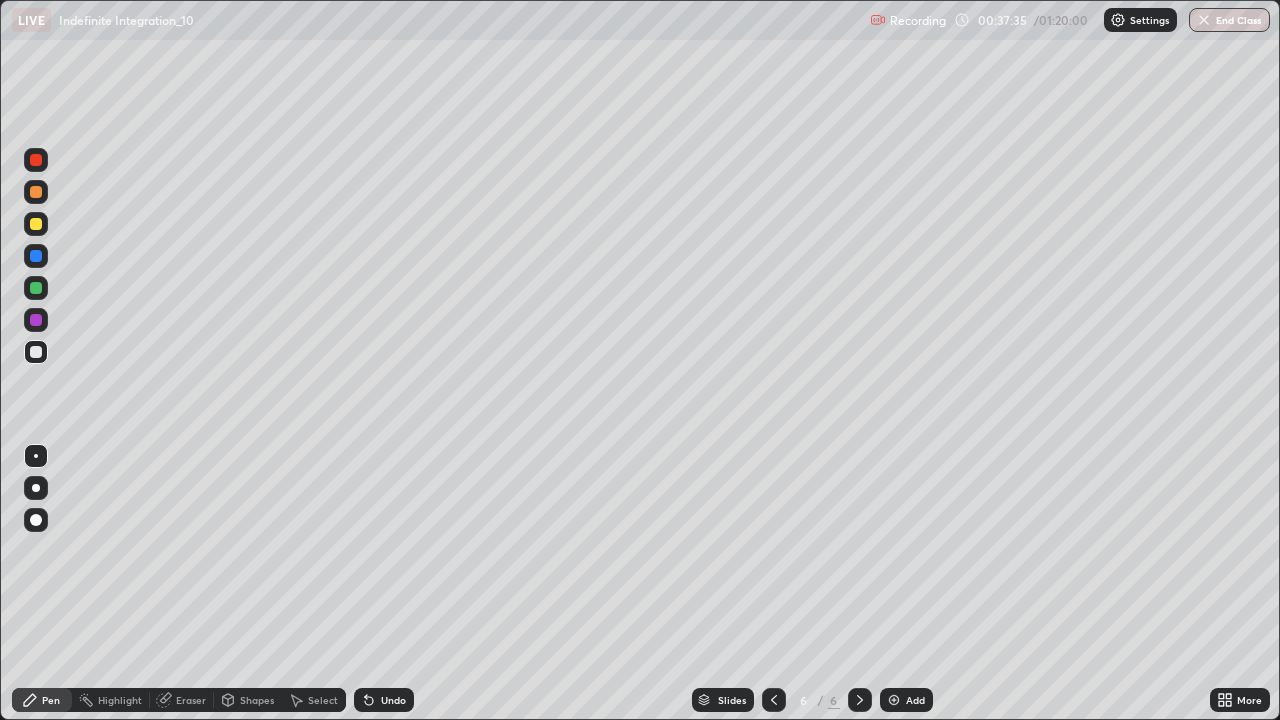 click at bounding box center (36, 224) 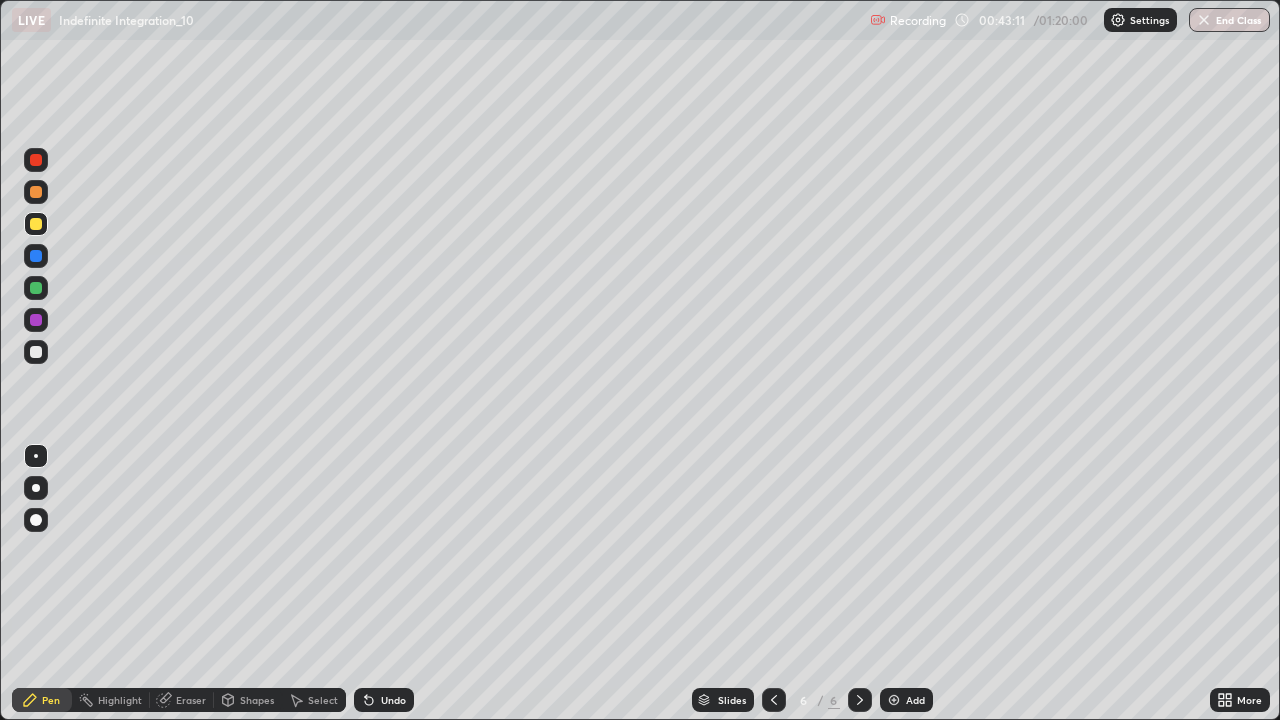 click 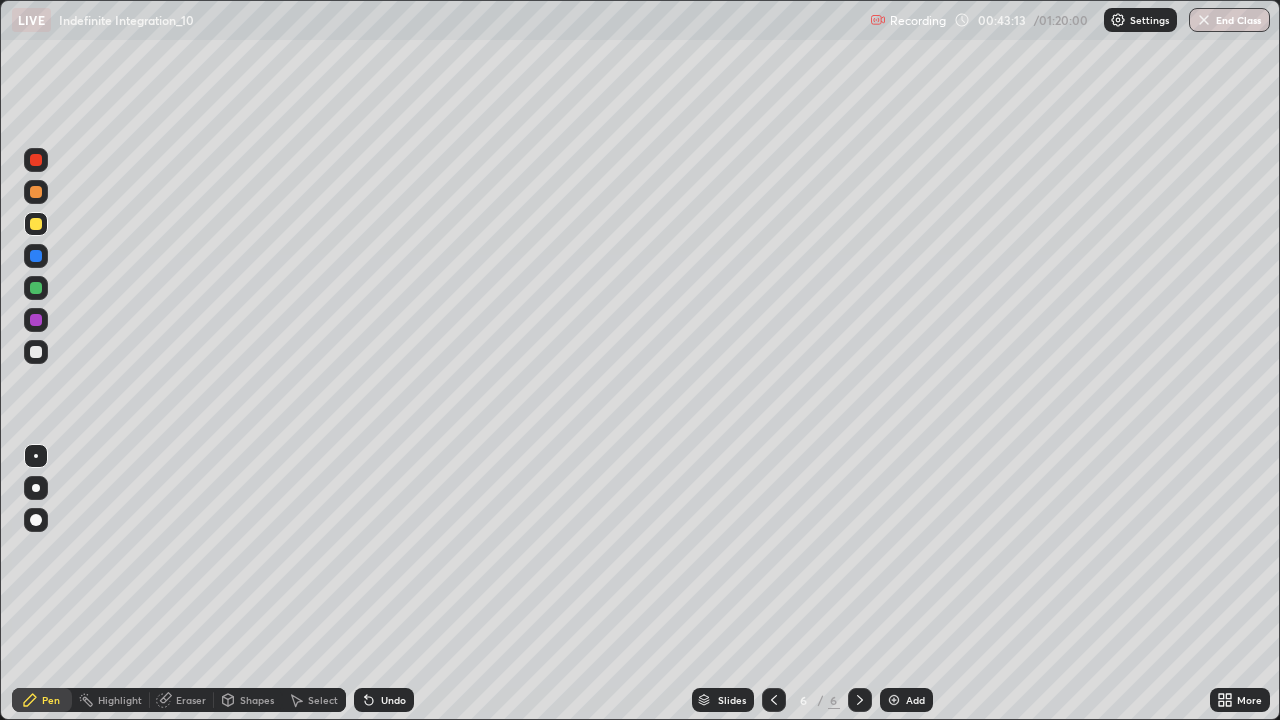 click at bounding box center (894, 700) 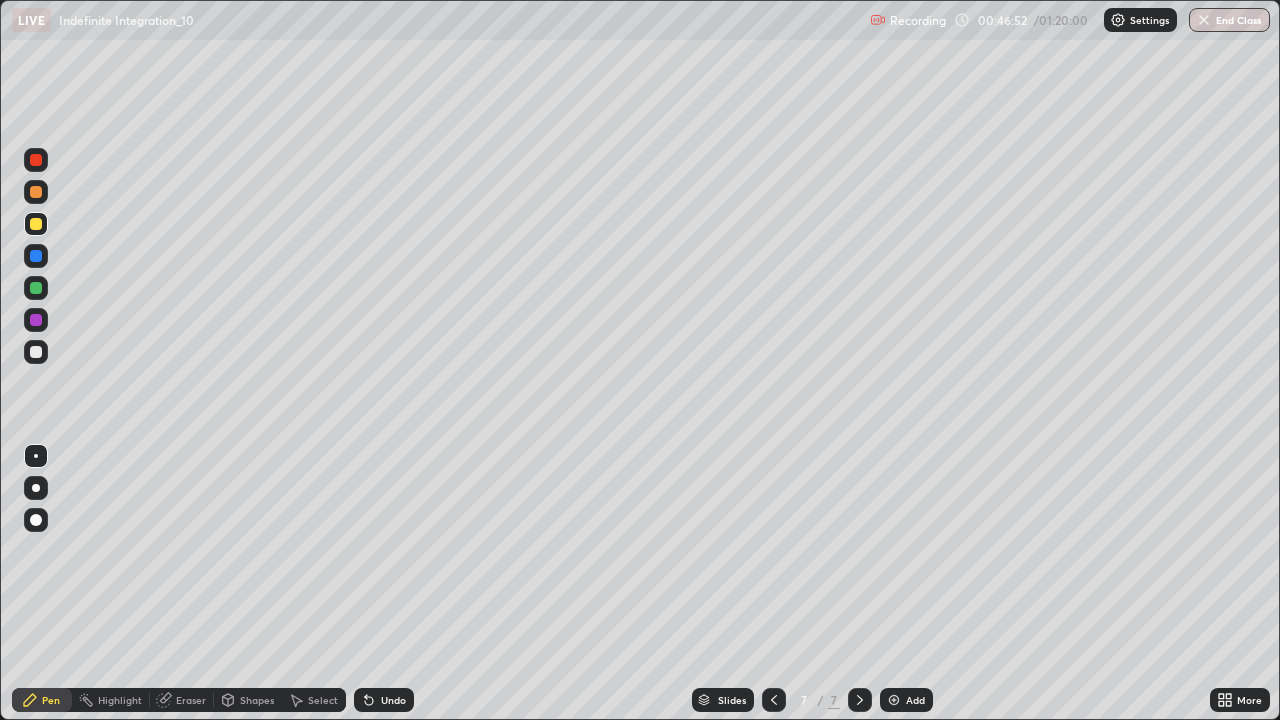 click at bounding box center (774, 700) 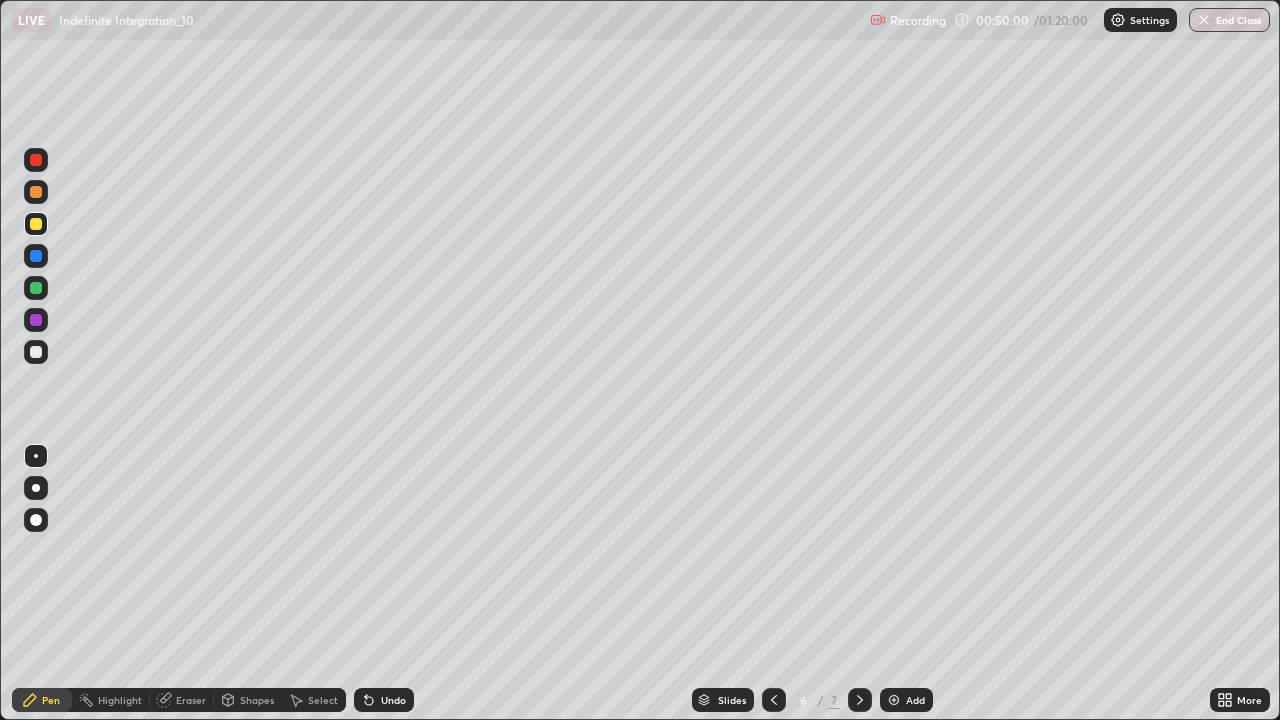 click on "Select" at bounding box center (323, 700) 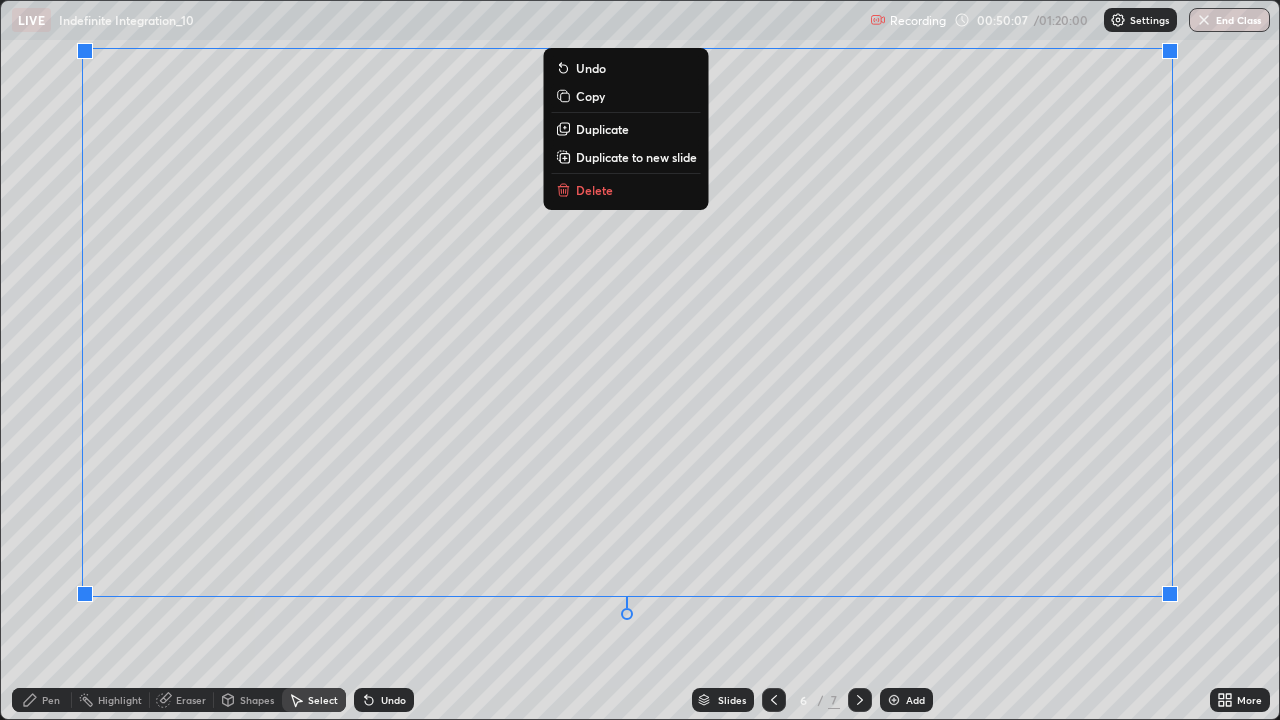 click on "Delete" at bounding box center [626, 190] 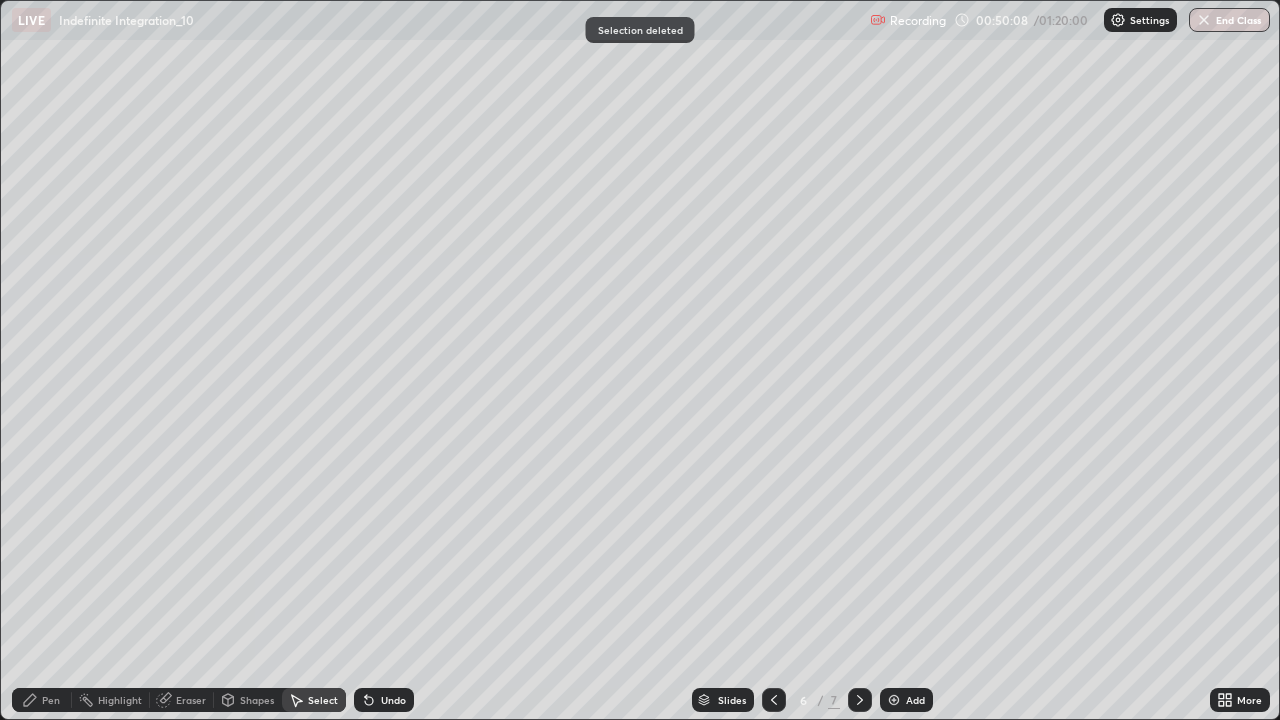 click on "Pen" at bounding box center [51, 700] 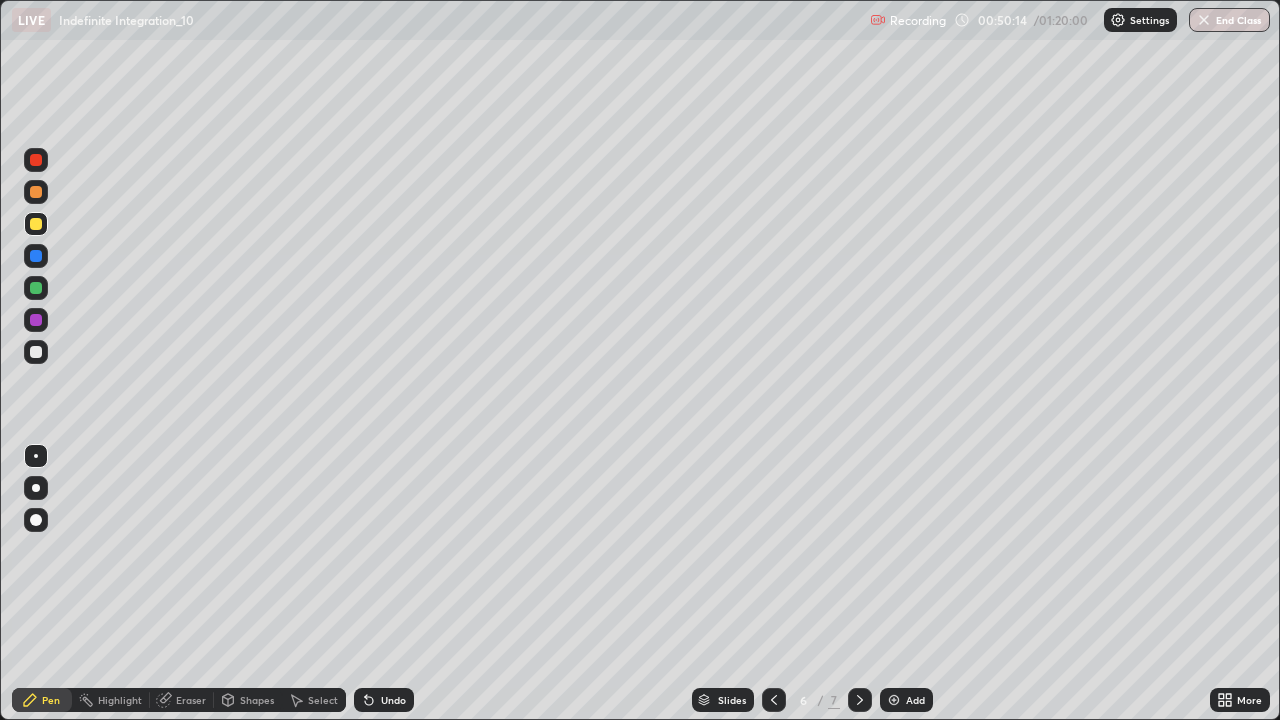click on "Undo" at bounding box center (393, 700) 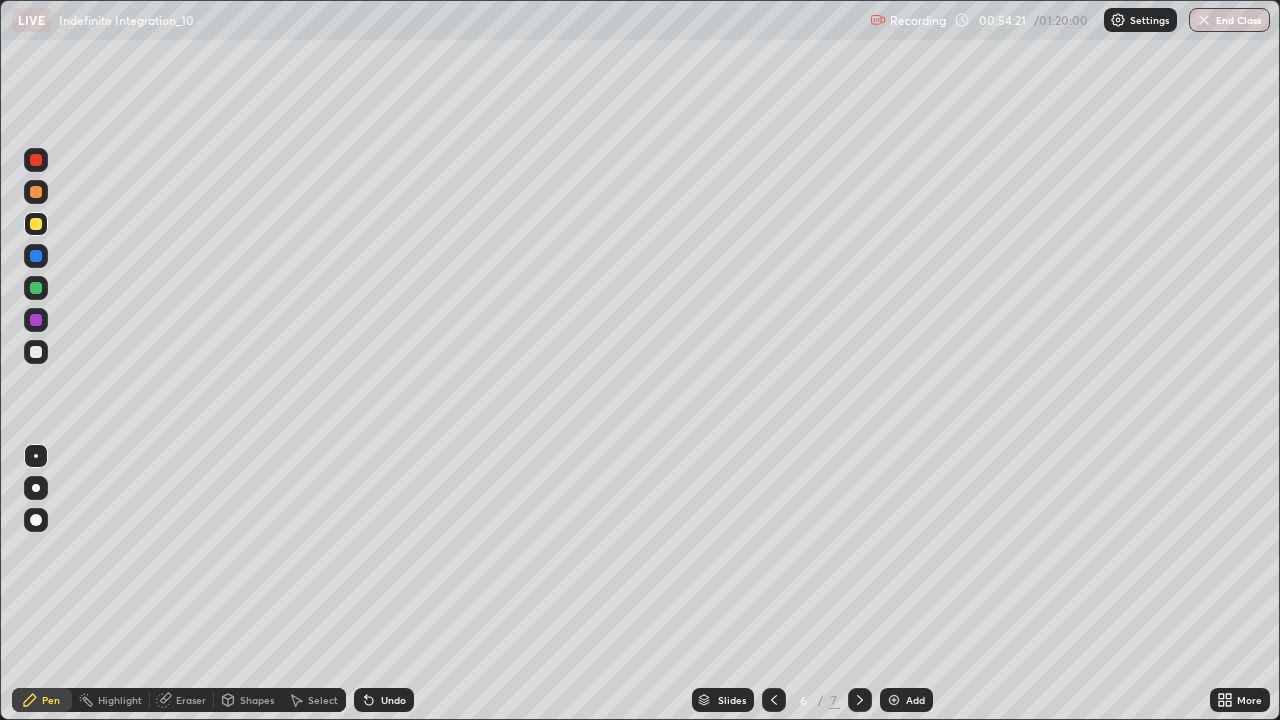 click on "Add" at bounding box center (906, 700) 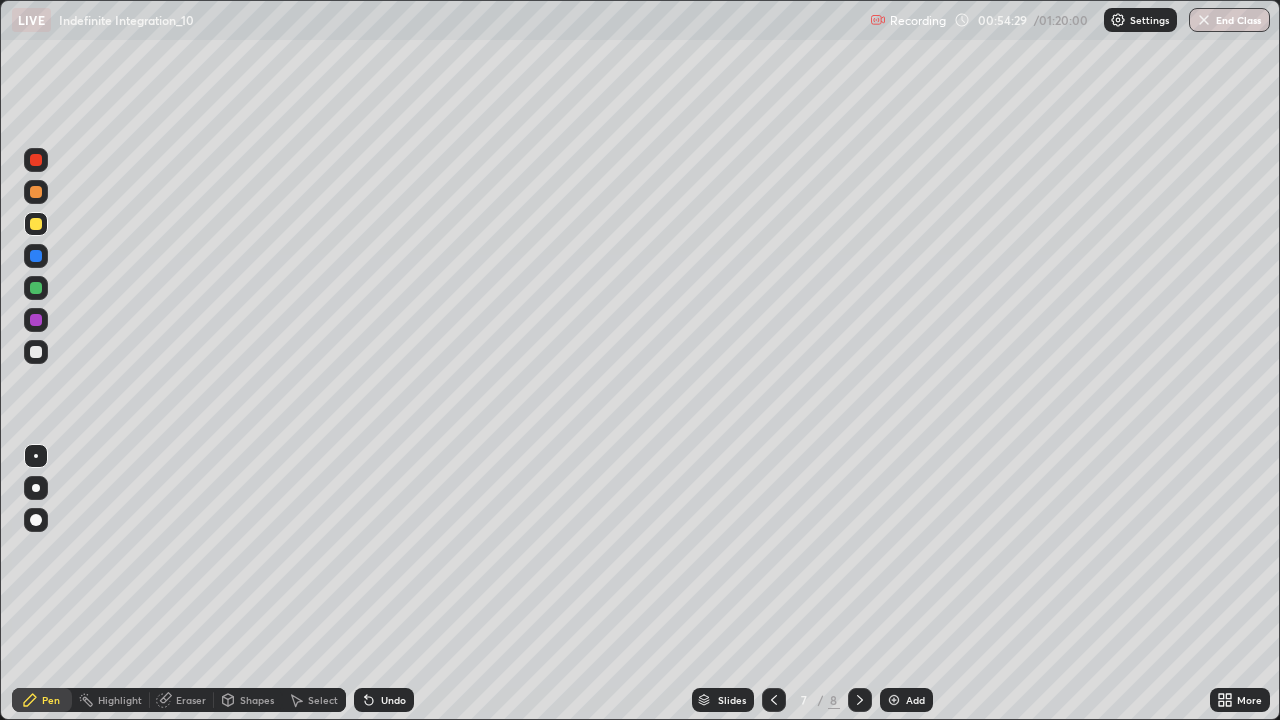 click 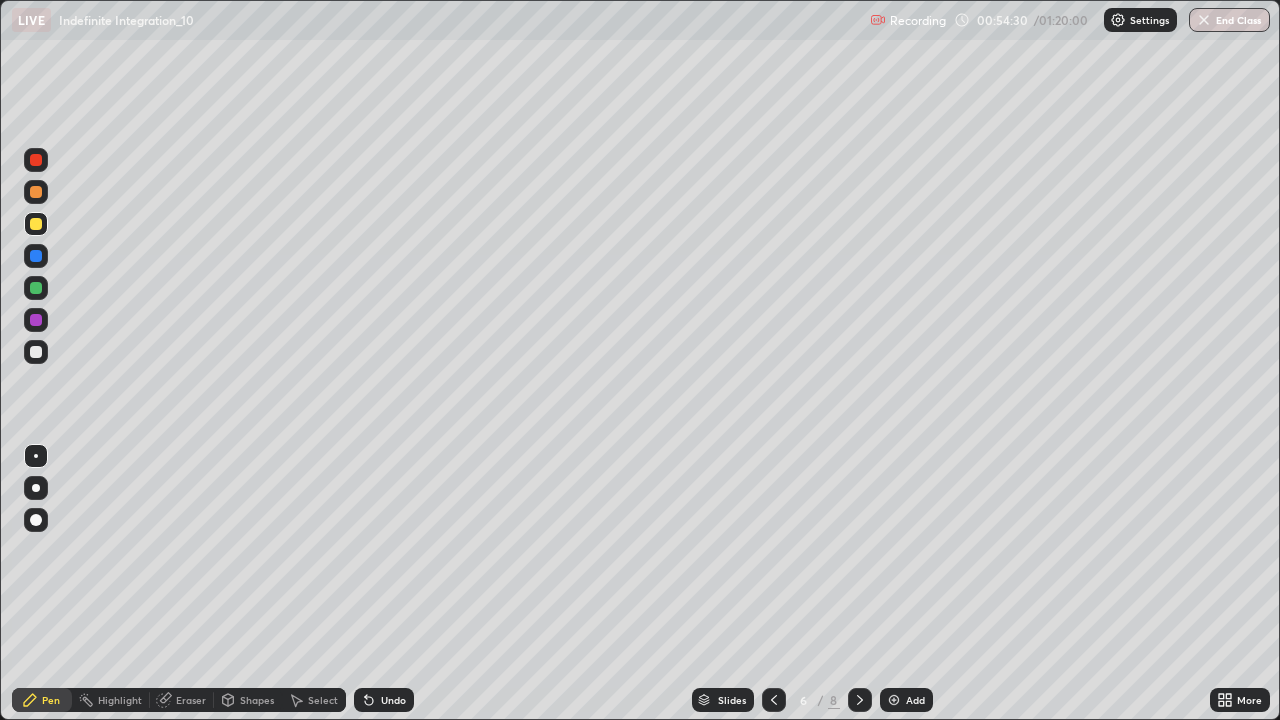 click 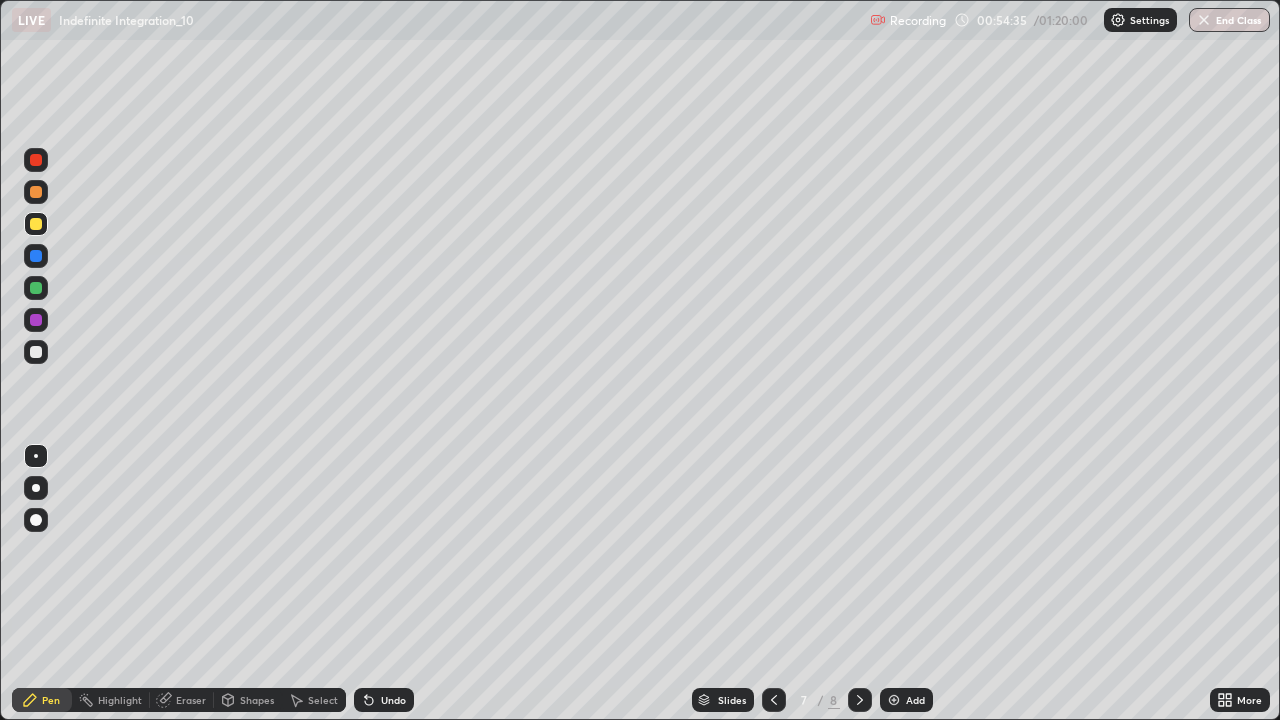 click on "Undo" at bounding box center (384, 700) 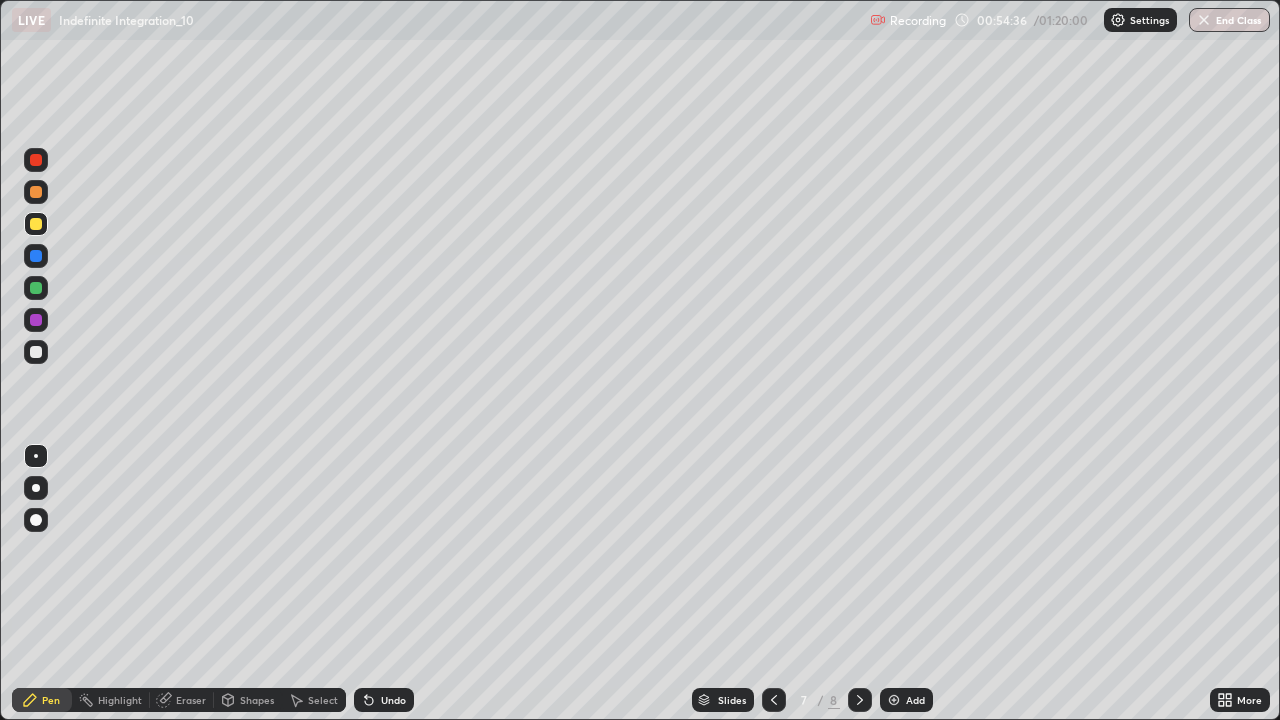 click 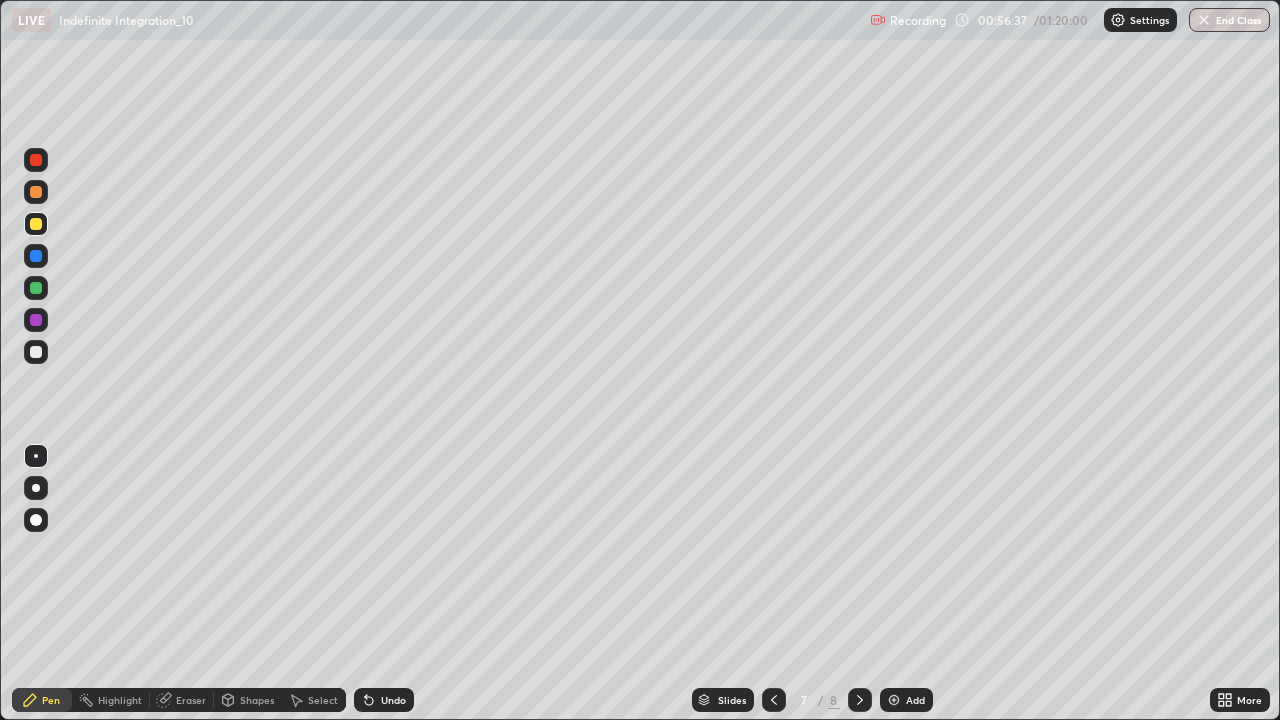 click on "Eraser" at bounding box center (191, 700) 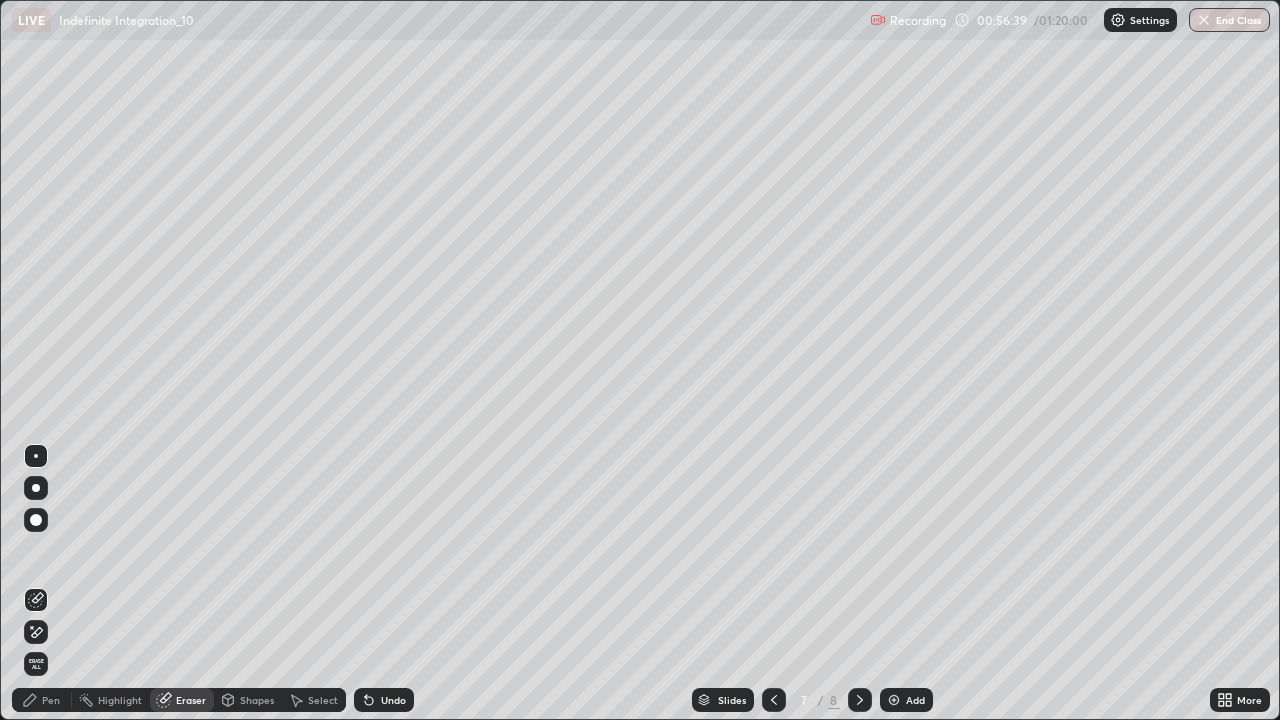 click on "Pen" at bounding box center [51, 700] 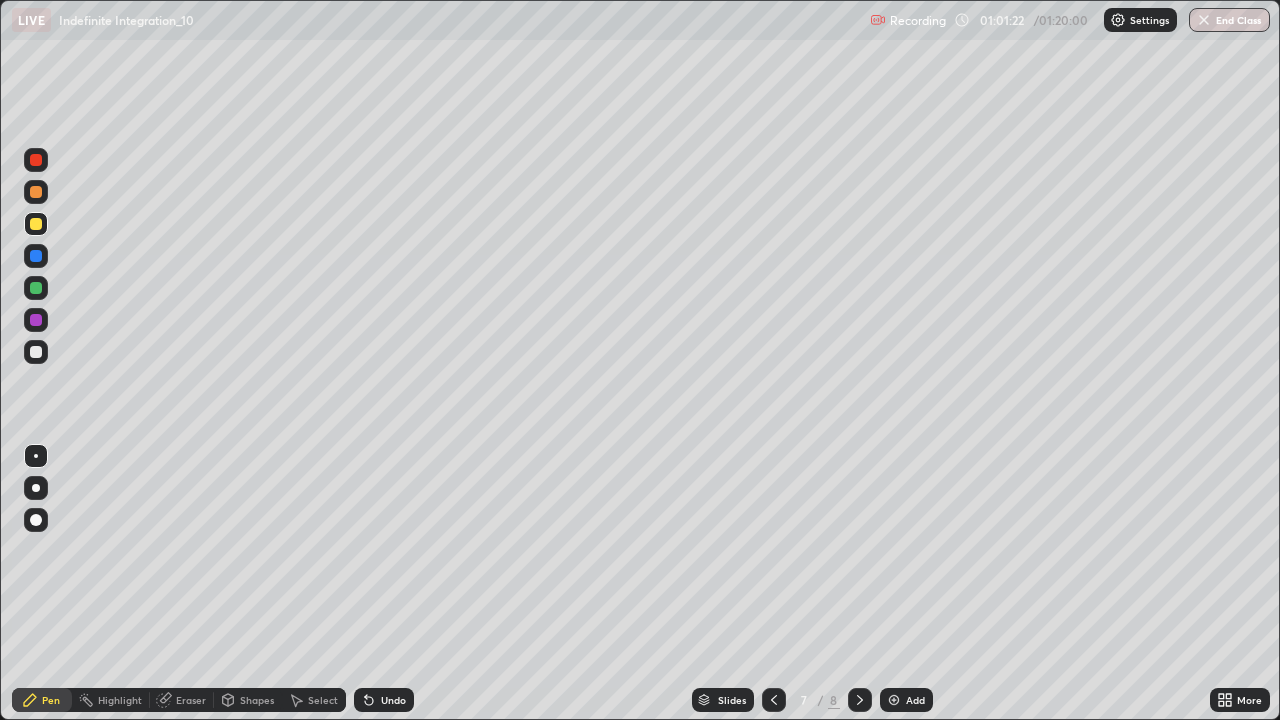 click at bounding box center [36, 352] 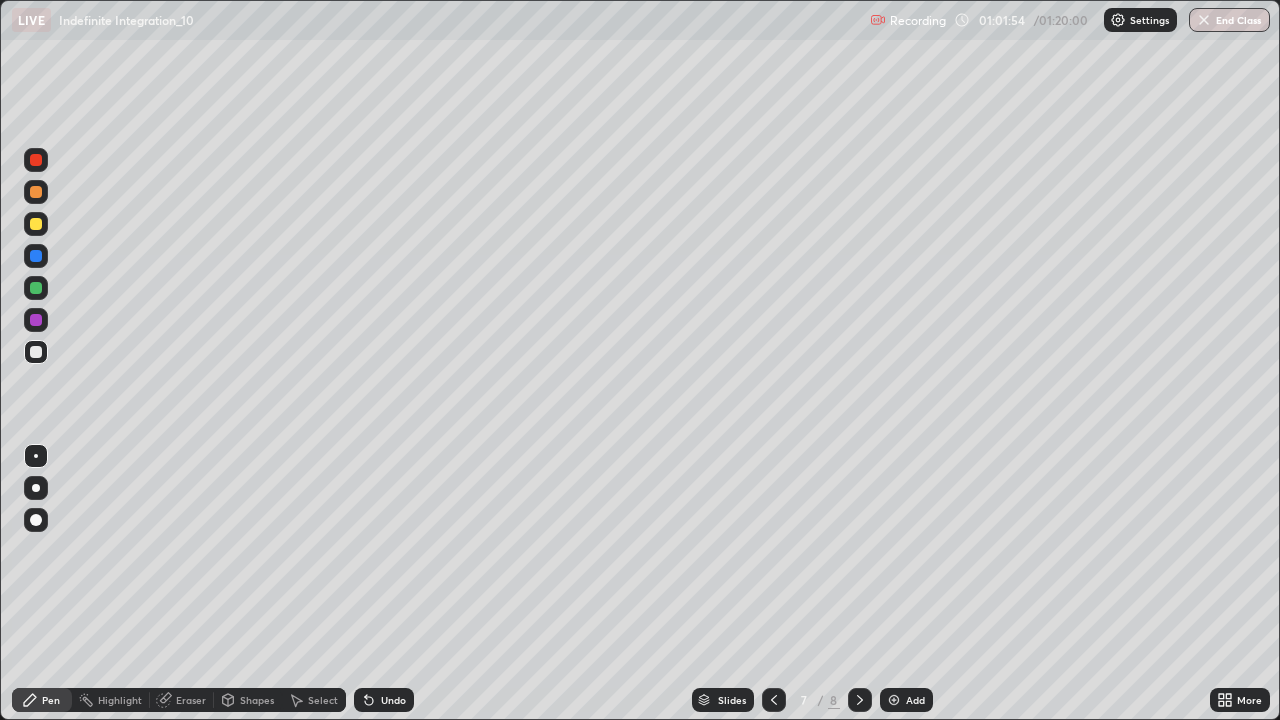 click on "Select" at bounding box center (314, 700) 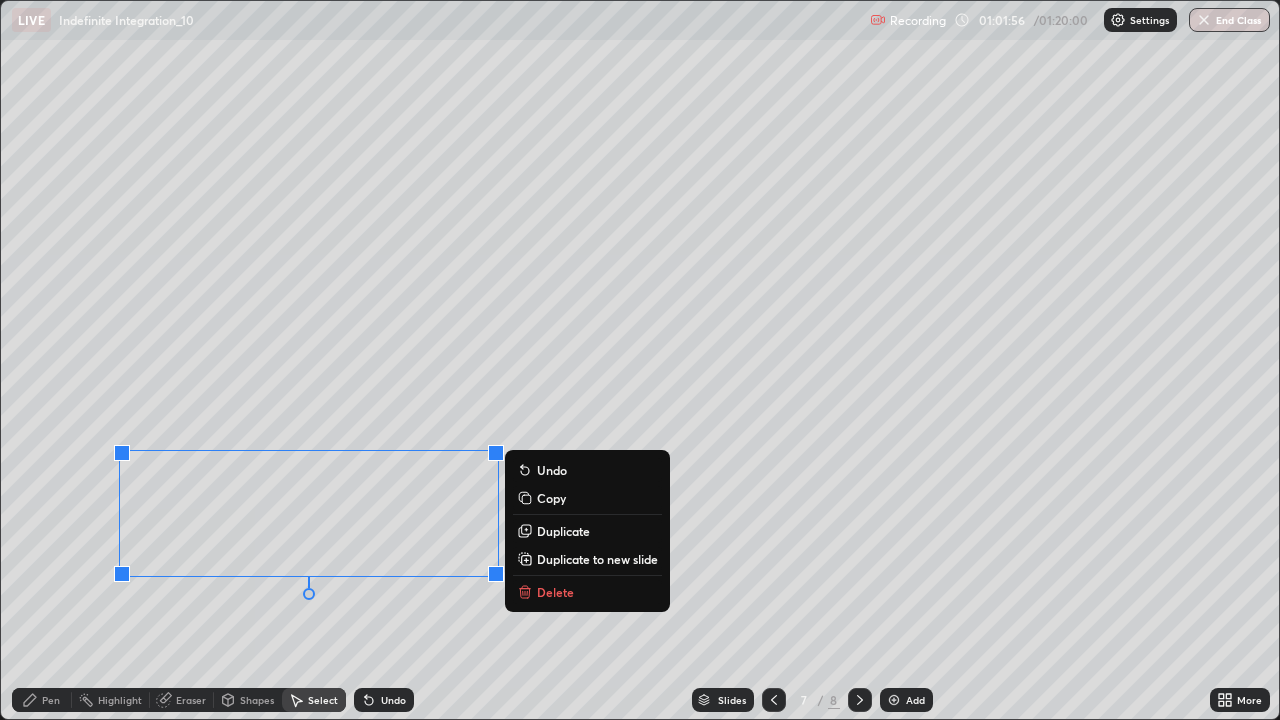 click on "Delete" at bounding box center [555, 592] 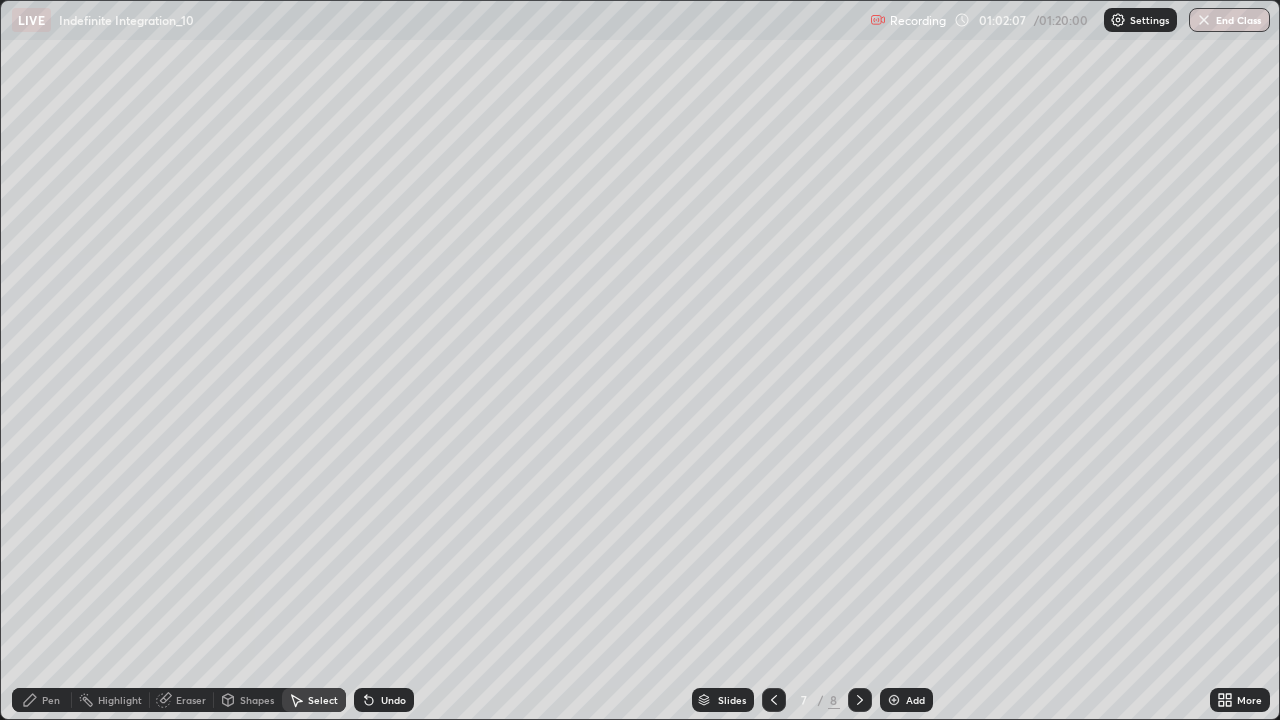 click on "Pen" at bounding box center (51, 700) 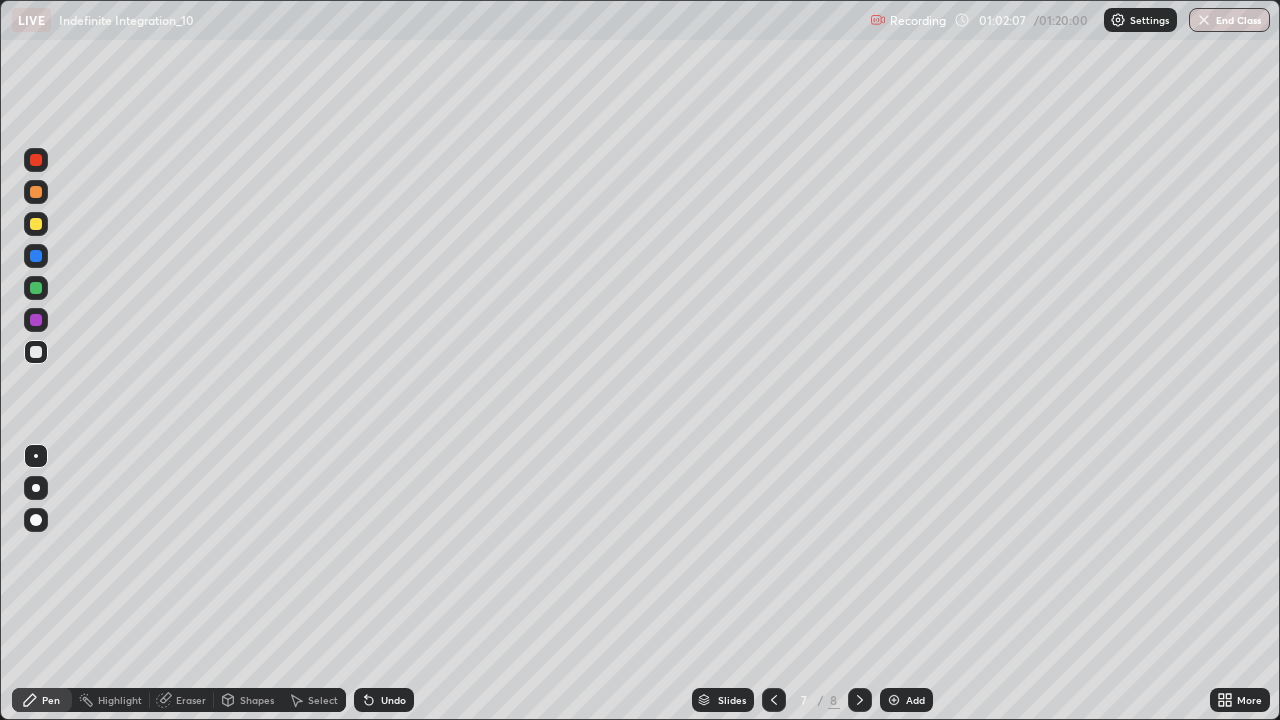 click at bounding box center [36, 192] 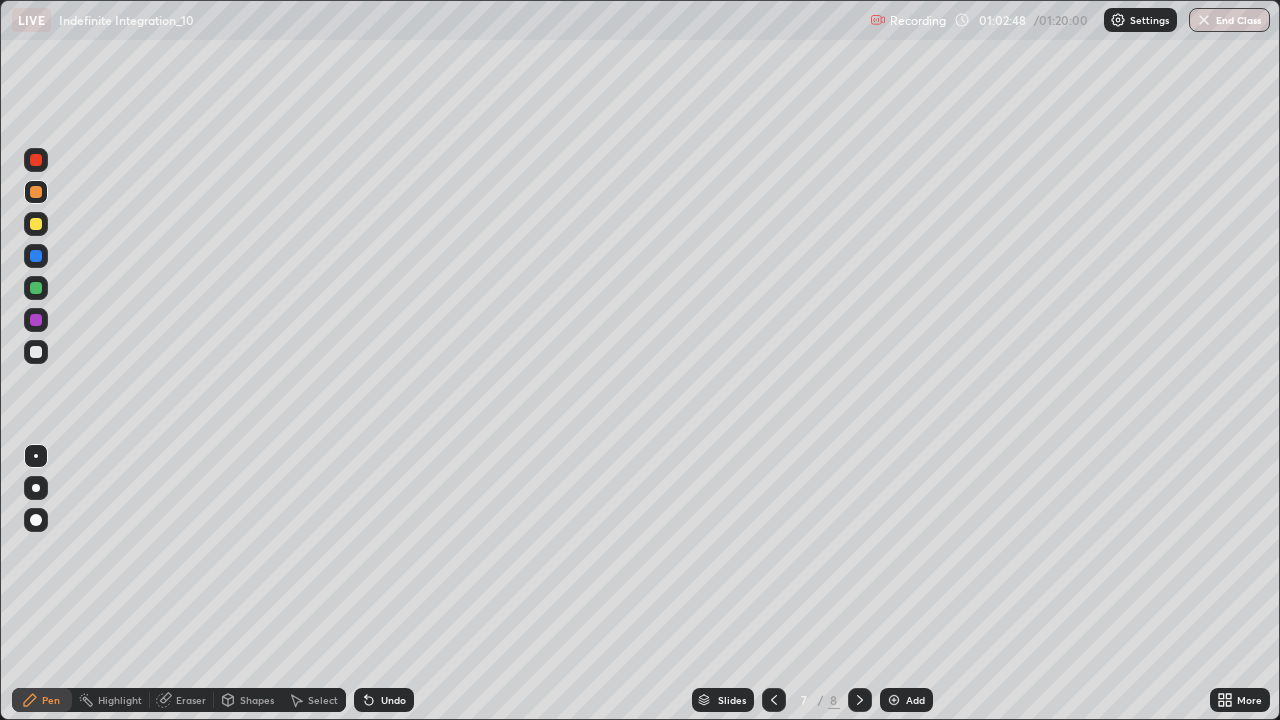 click on "Select" at bounding box center [323, 700] 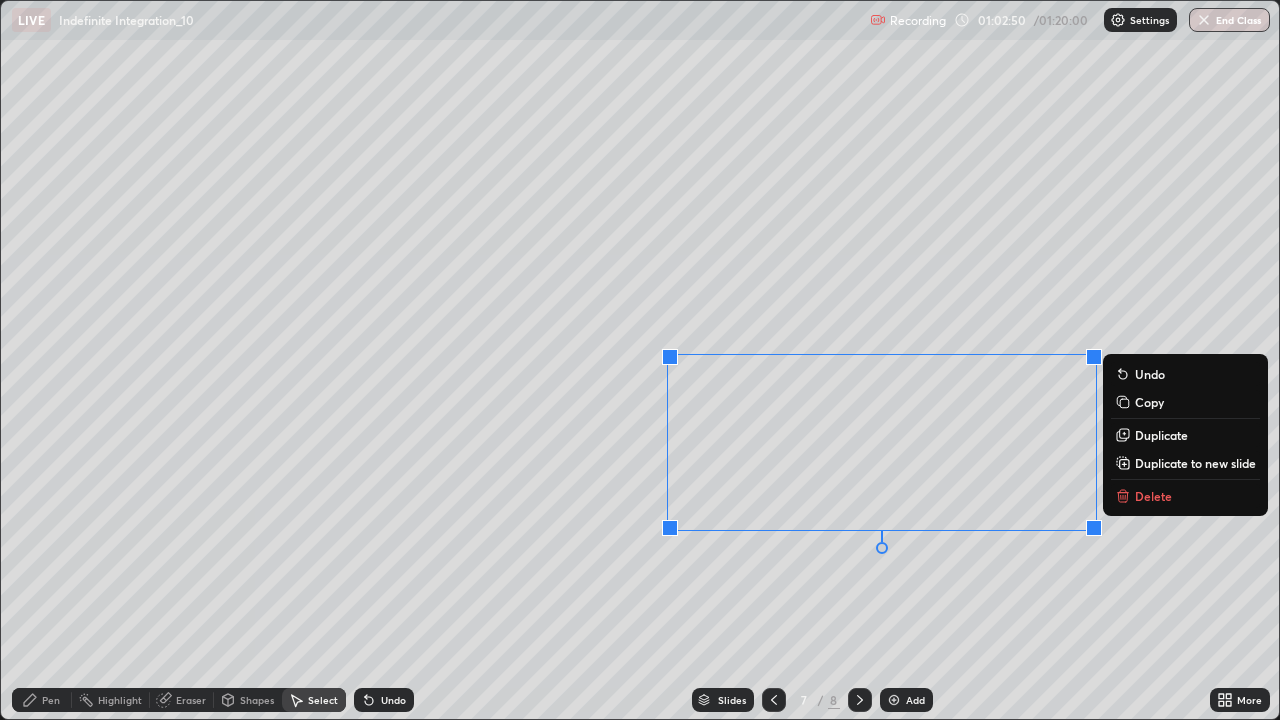 click on "Delete" at bounding box center [1153, 496] 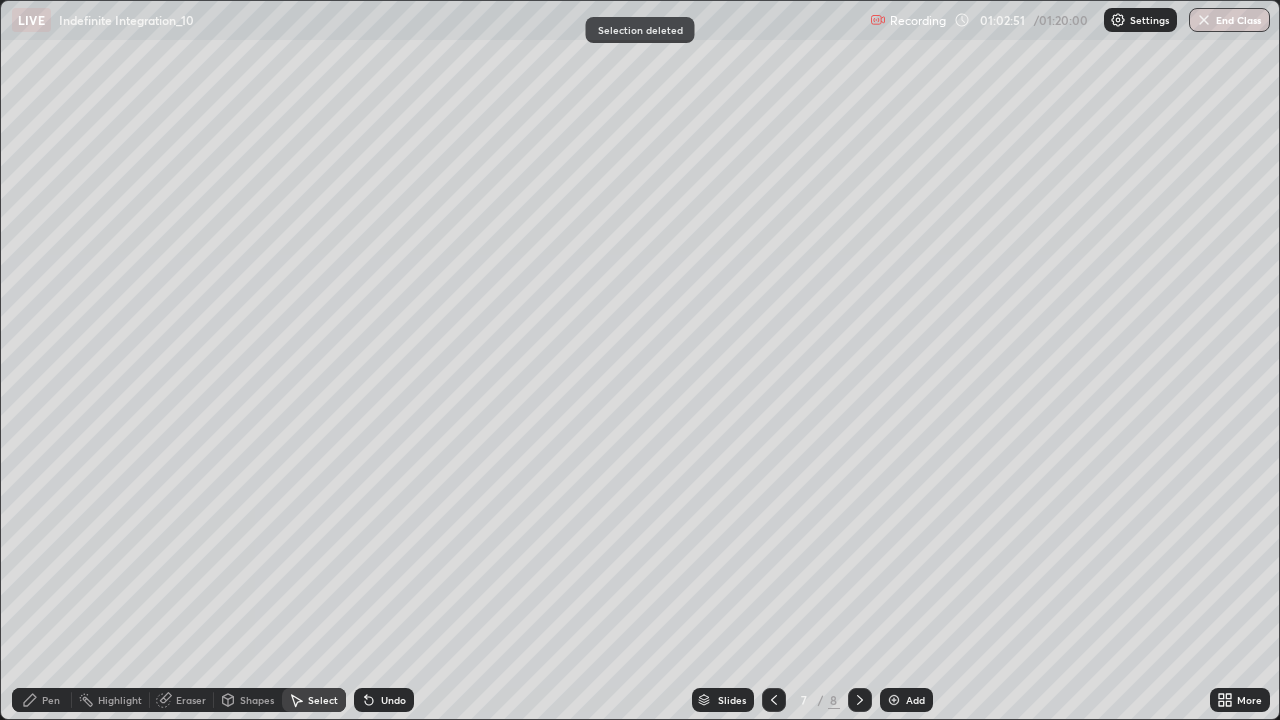 click on "Pen" at bounding box center (42, 700) 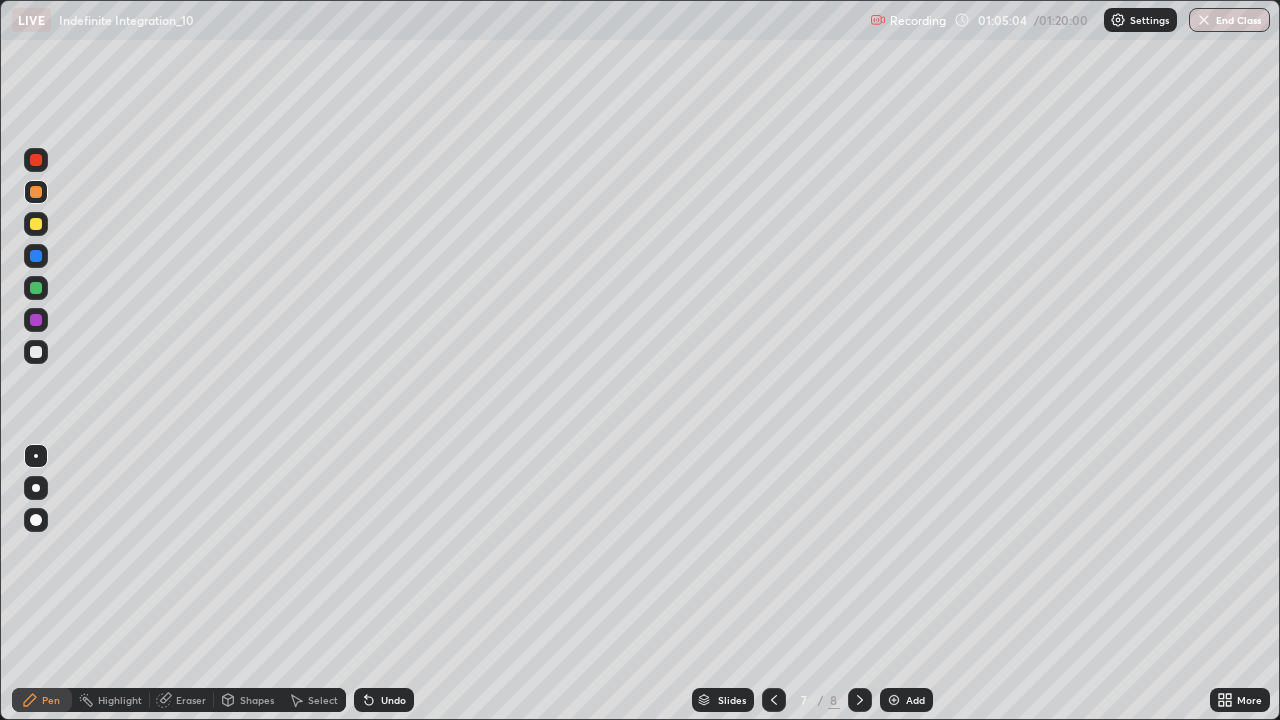 click at bounding box center (894, 700) 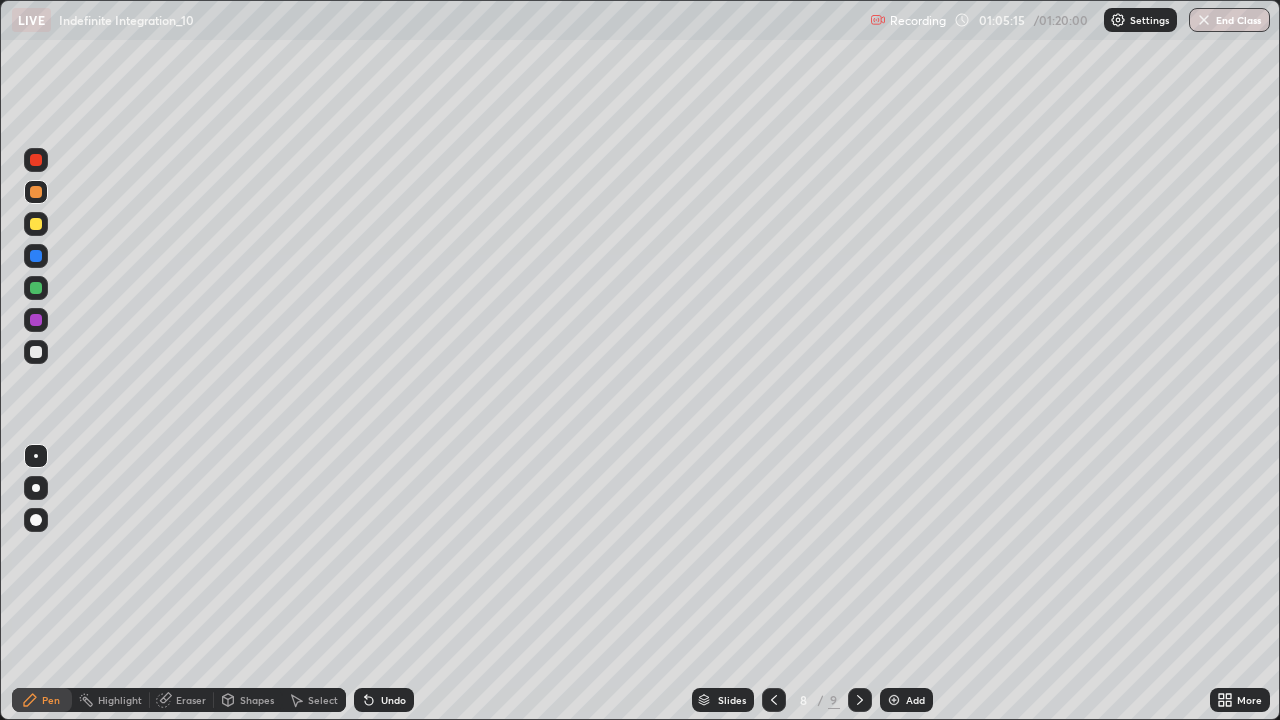 click 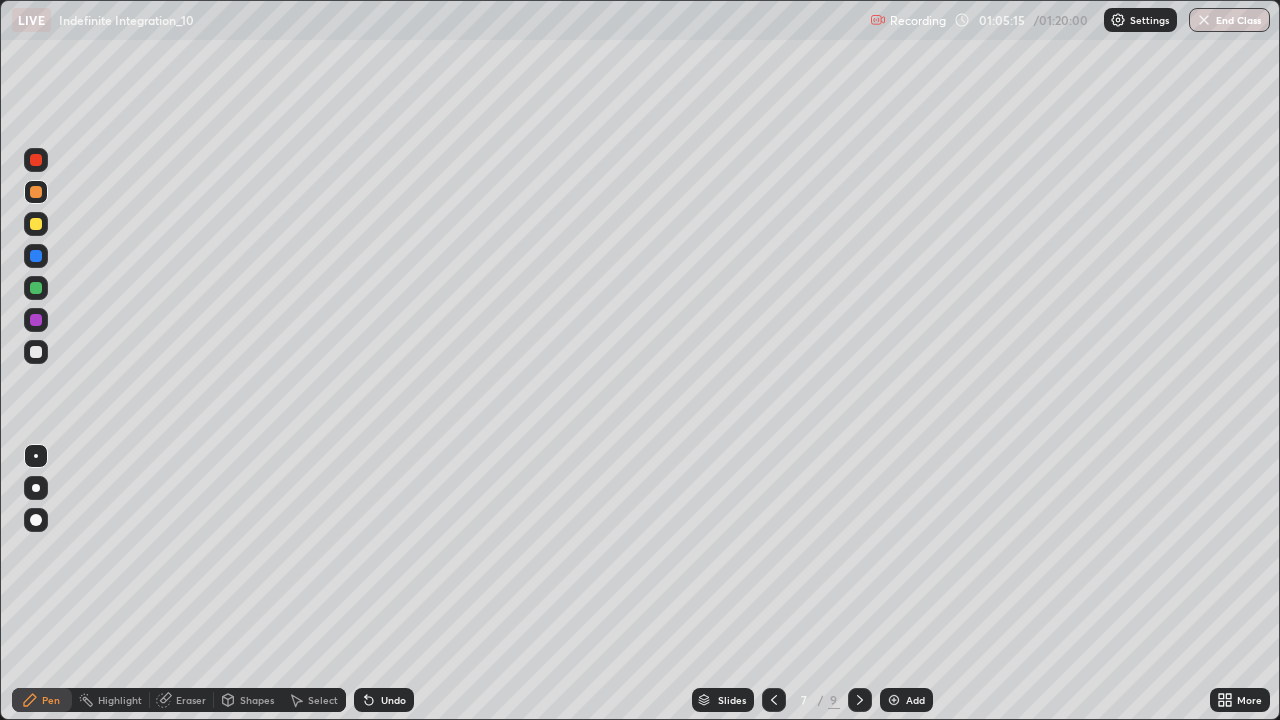 click 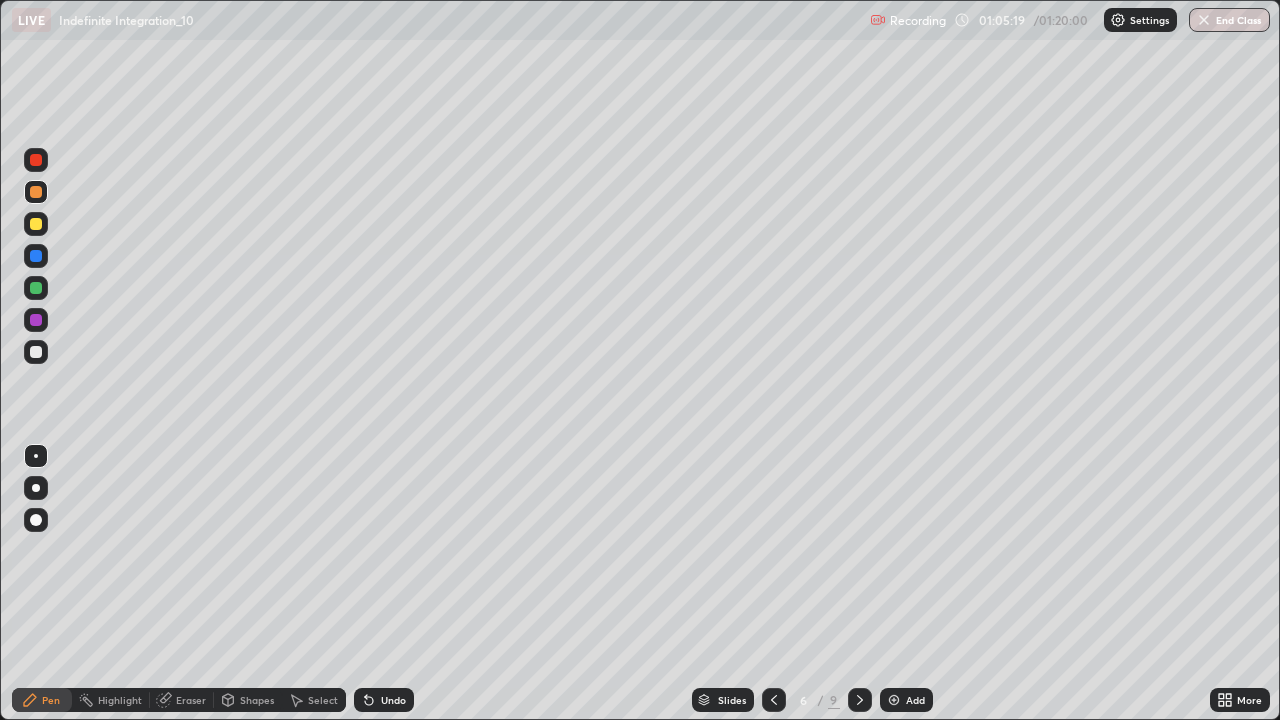 click 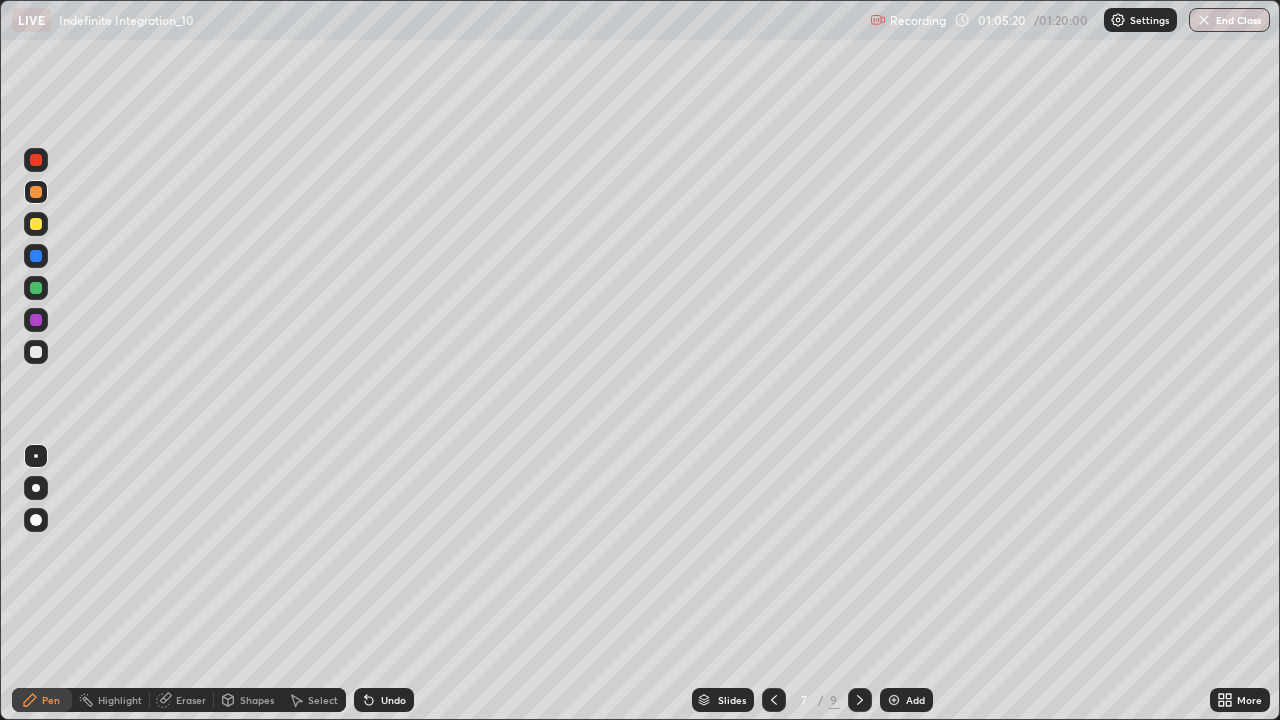 click 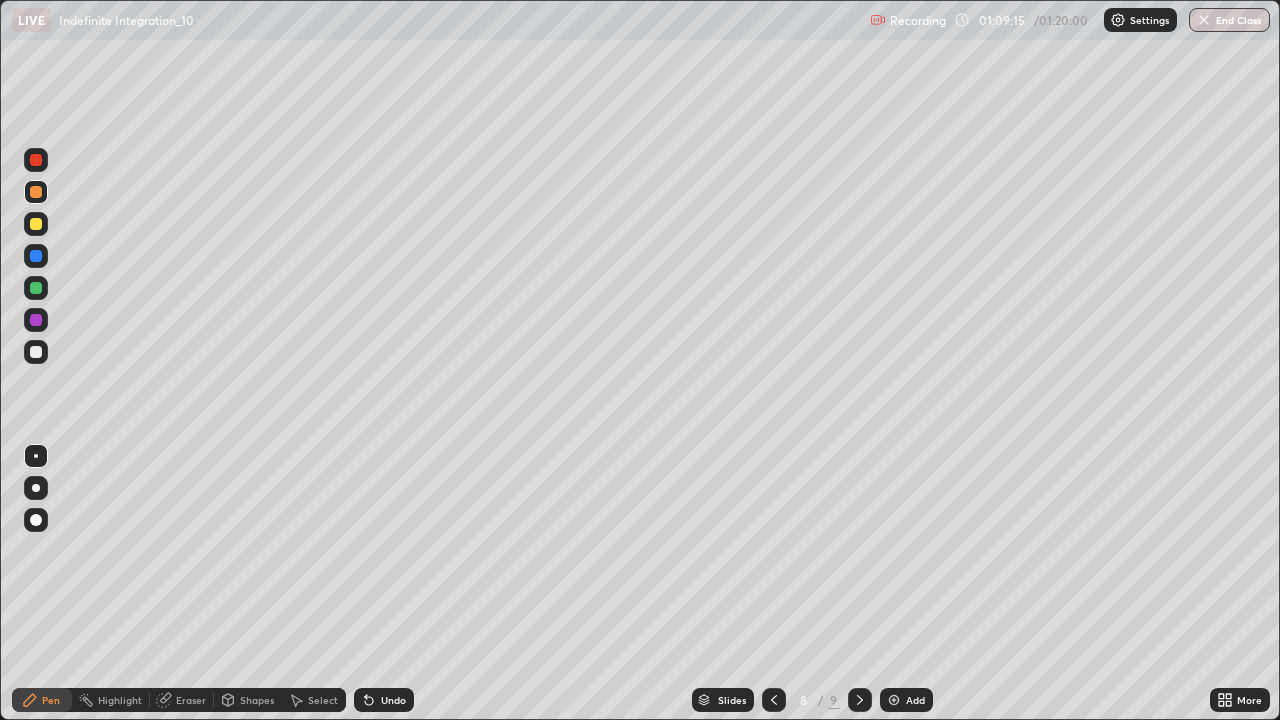 click at bounding box center (36, 352) 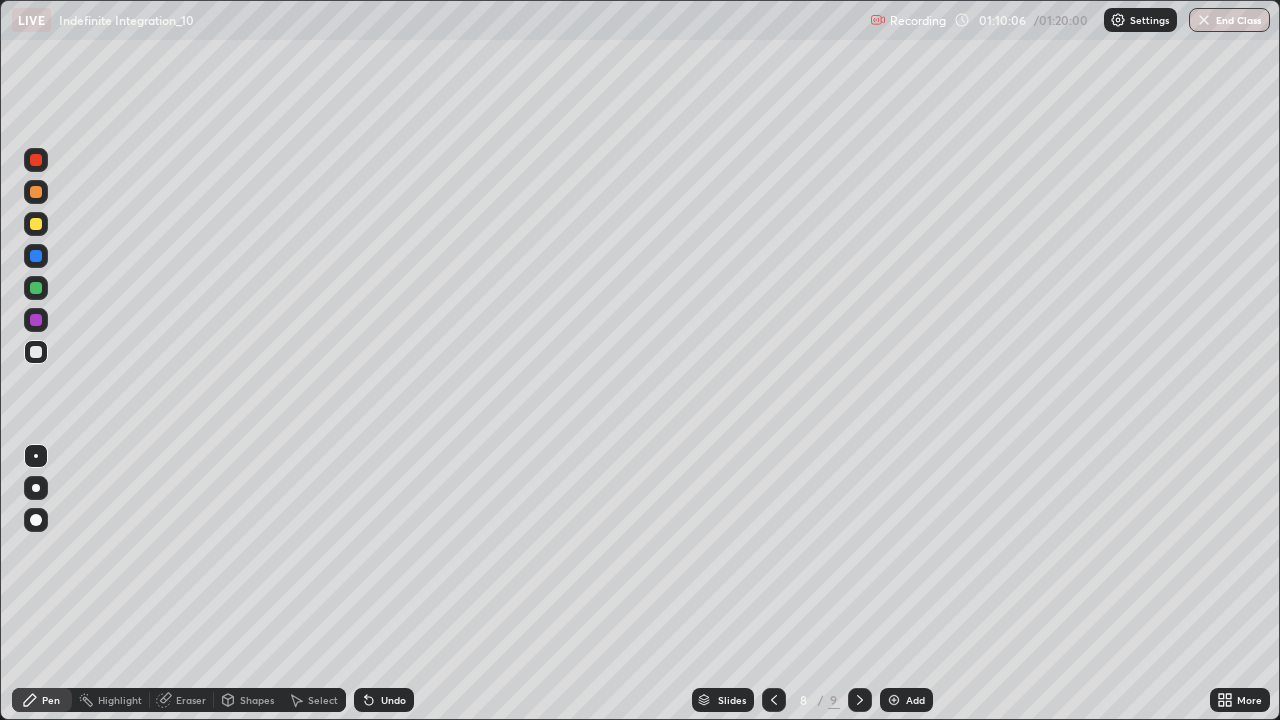click at bounding box center [36, 224] 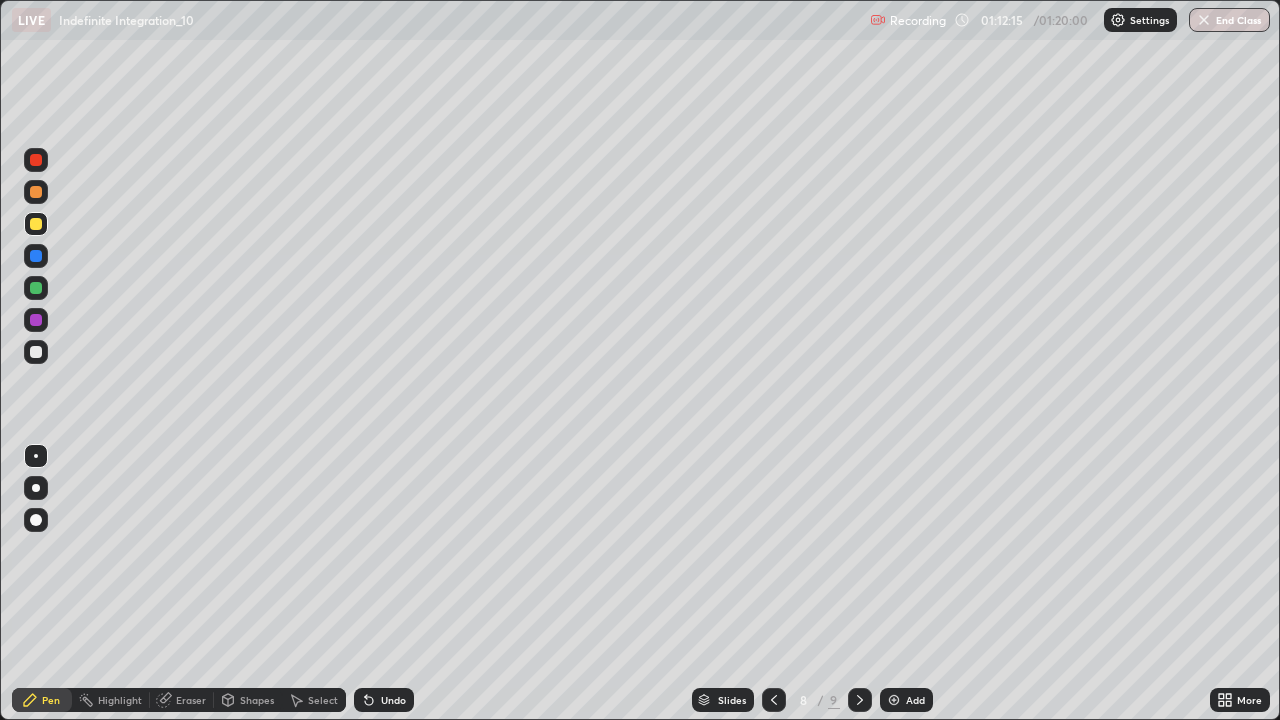 click at bounding box center [36, 192] 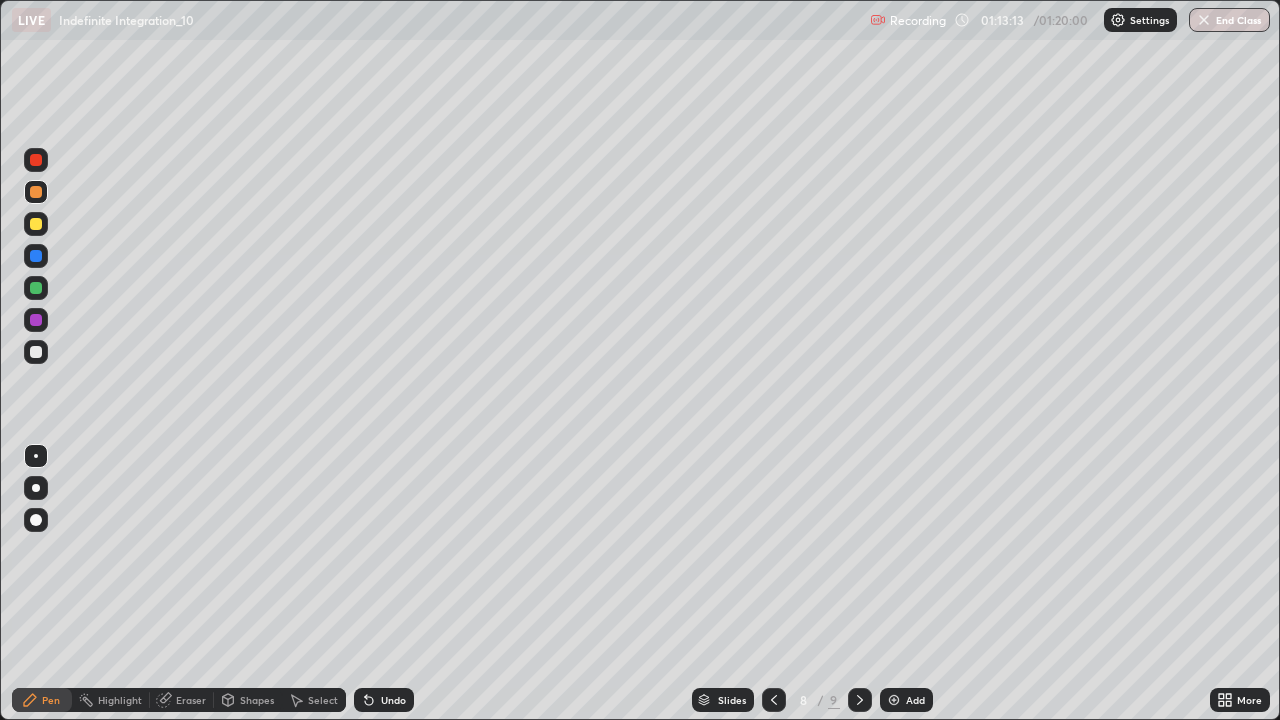click on "End Class" at bounding box center (1229, 20) 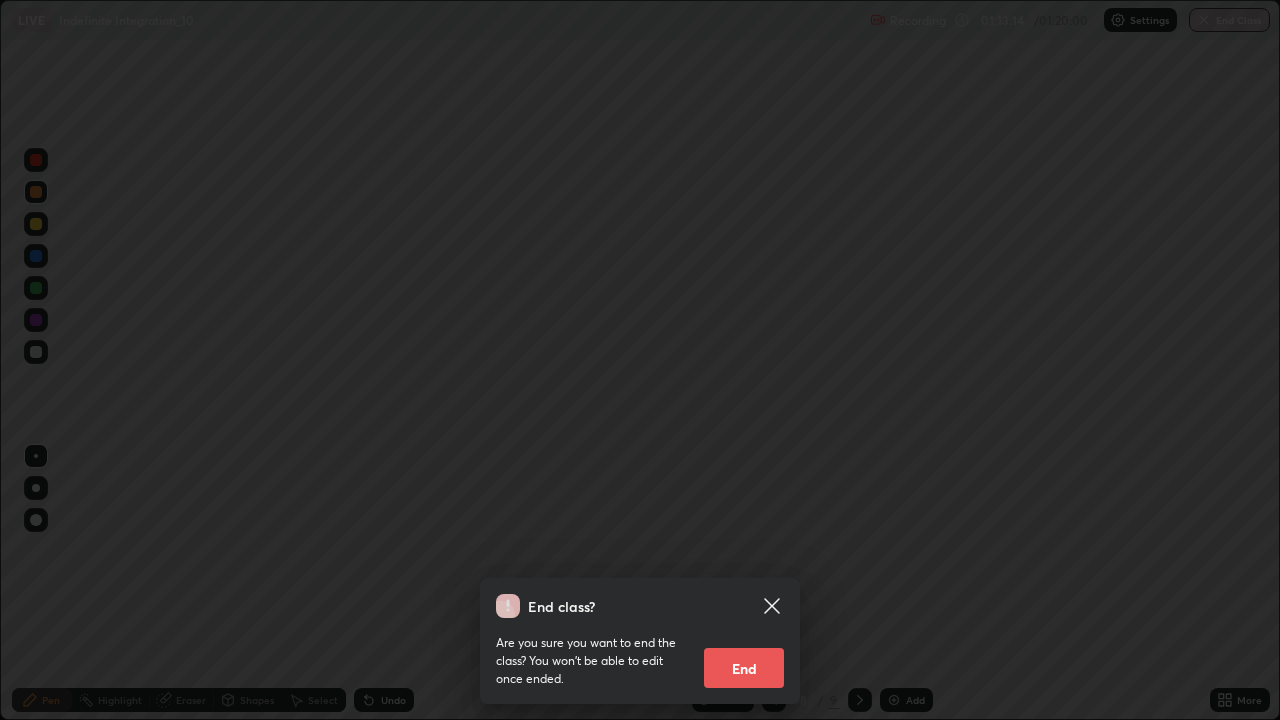 click on "End" at bounding box center (744, 668) 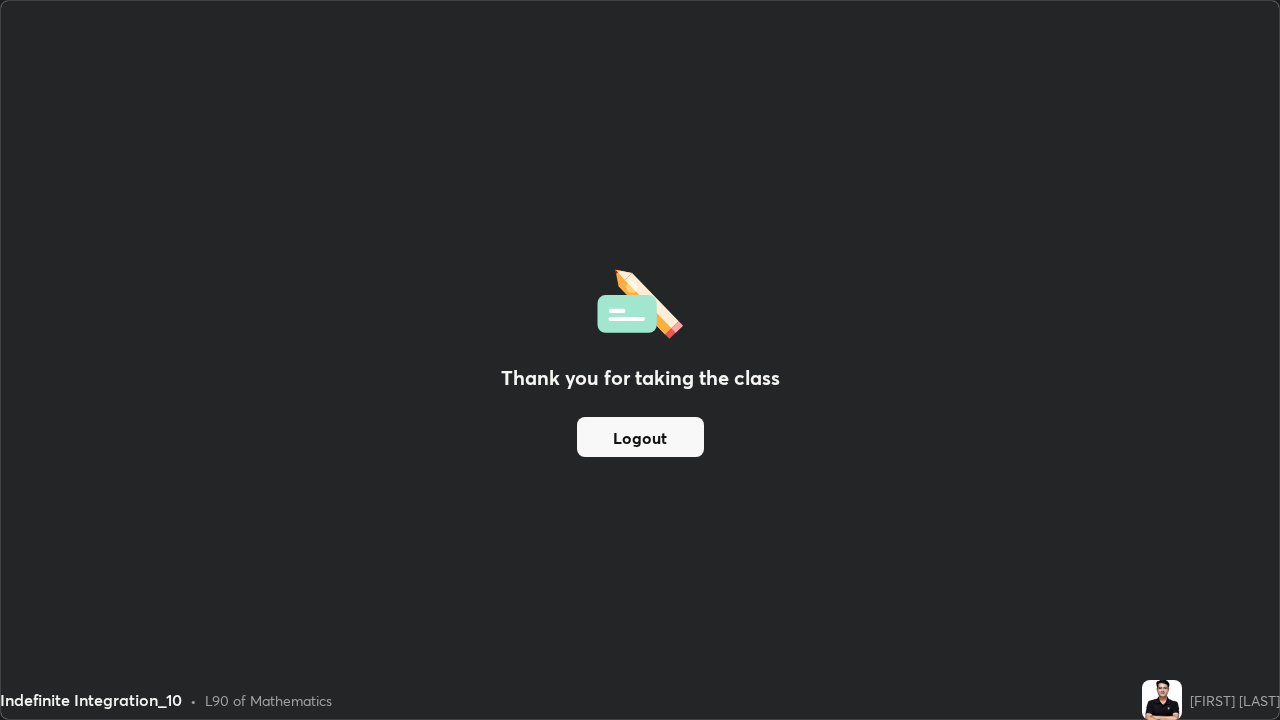 click on "Logout" at bounding box center [640, 437] 